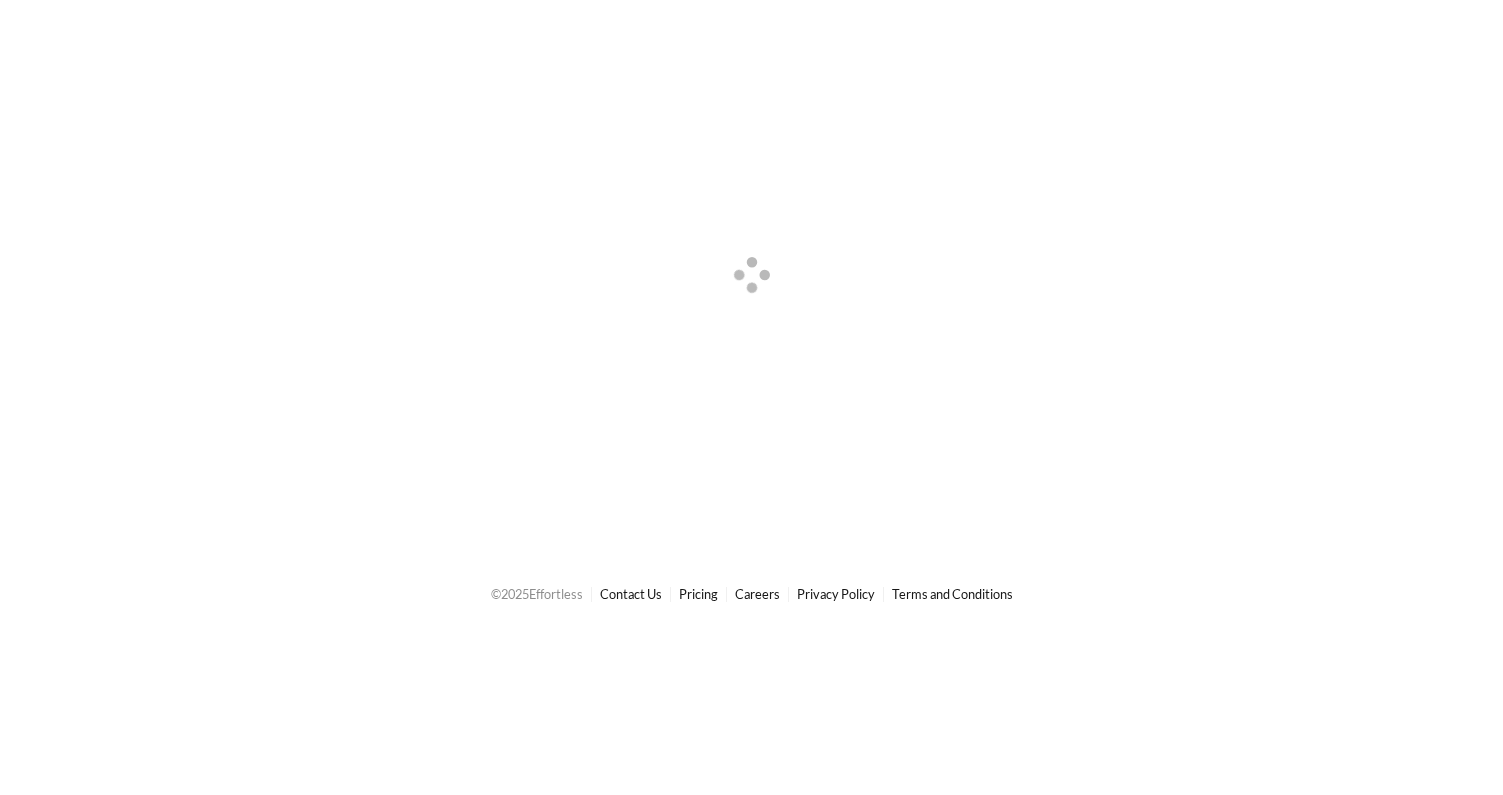 scroll, scrollTop: 0, scrollLeft: 0, axis: both 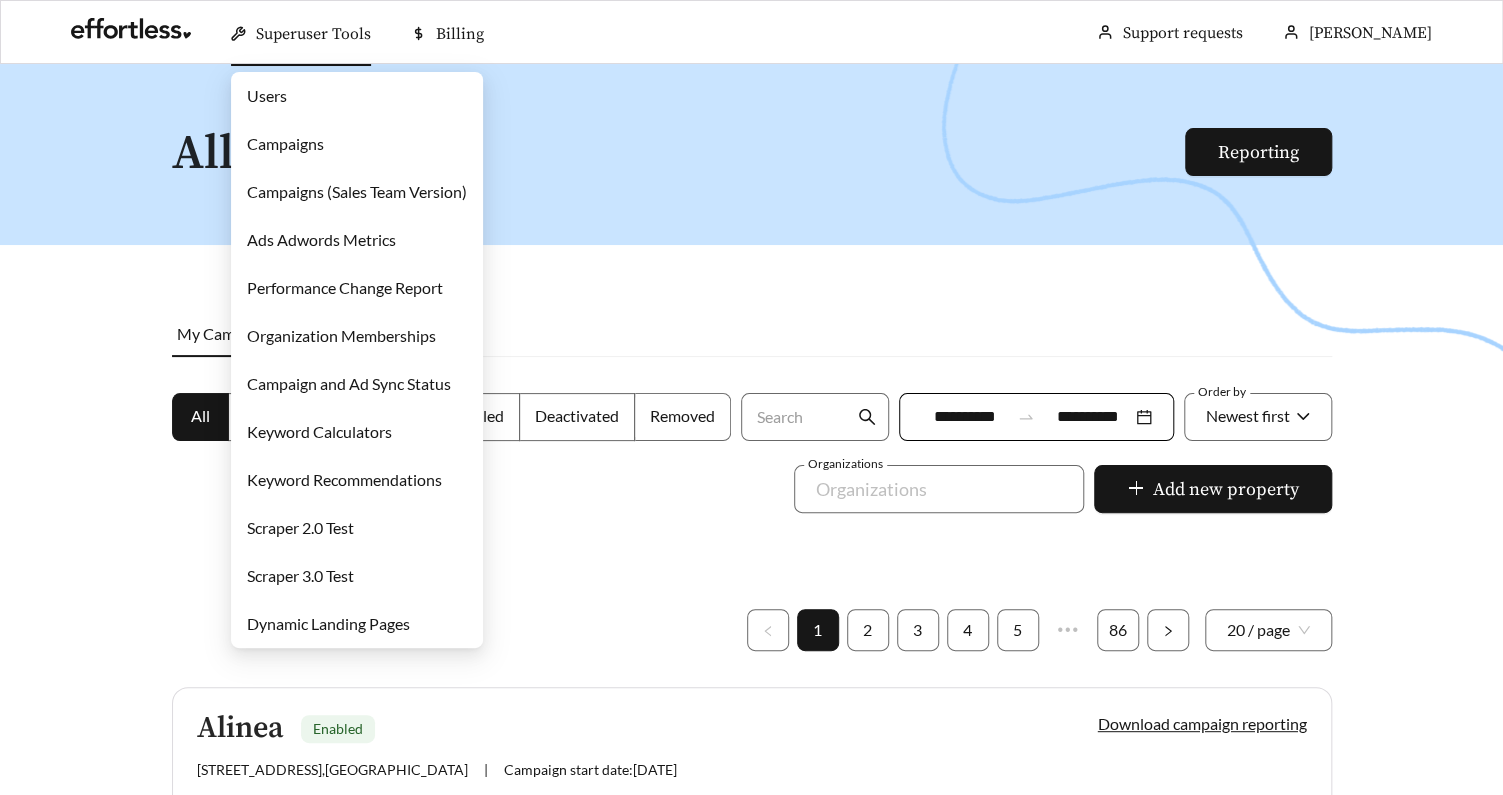 click on "Campaigns" at bounding box center (285, 143) 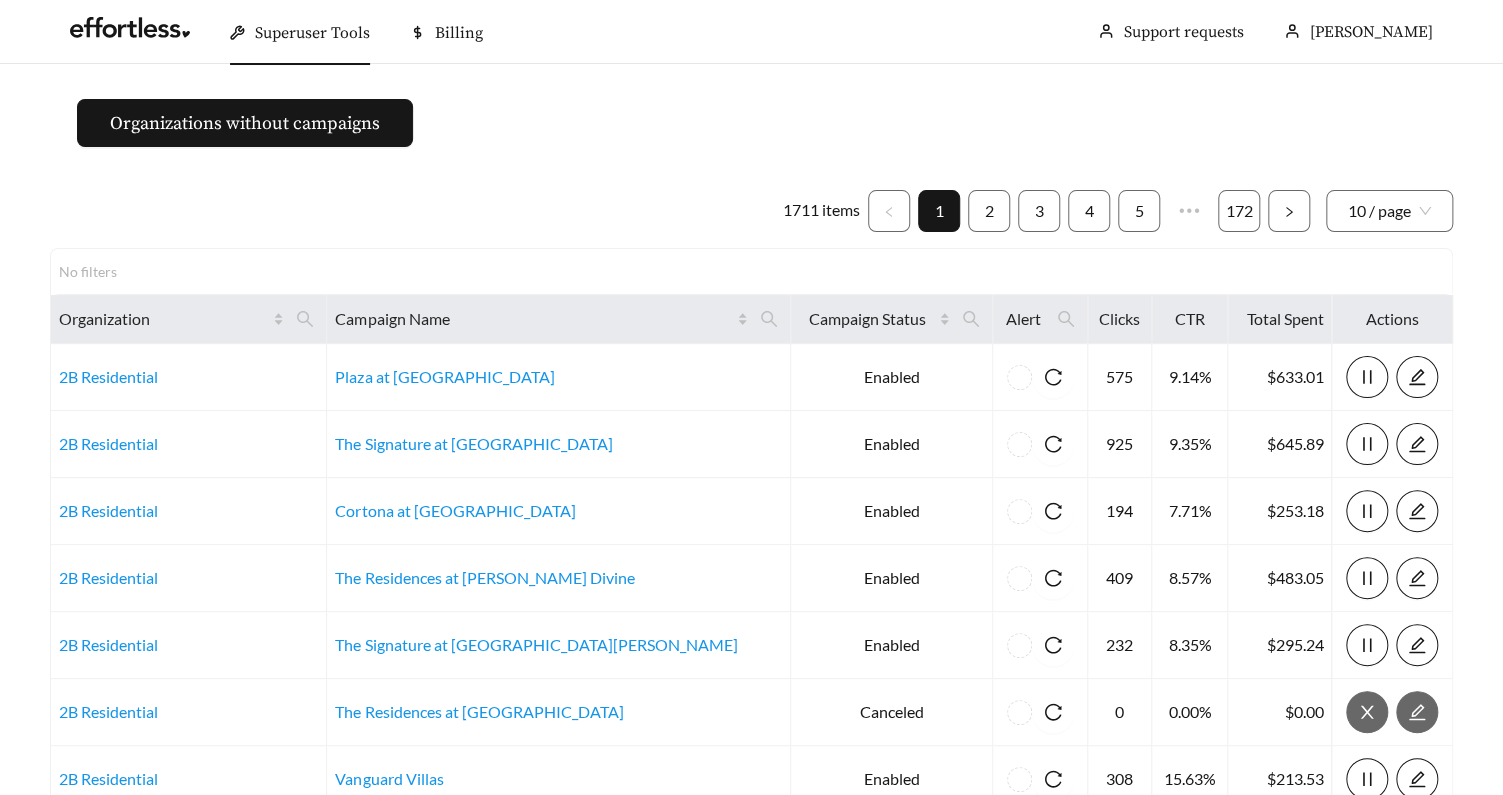 scroll, scrollTop: 0, scrollLeft: 0, axis: both 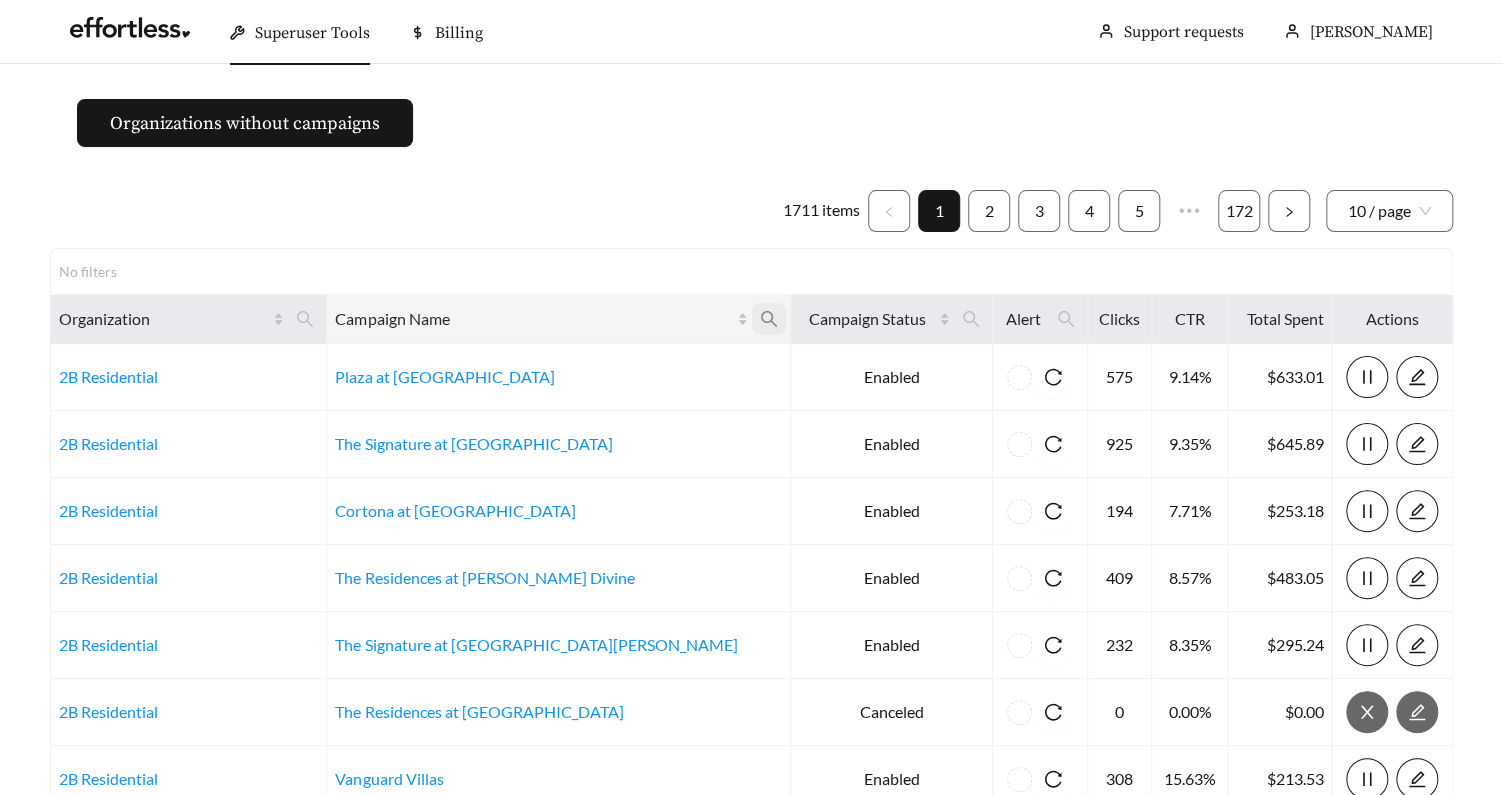 click 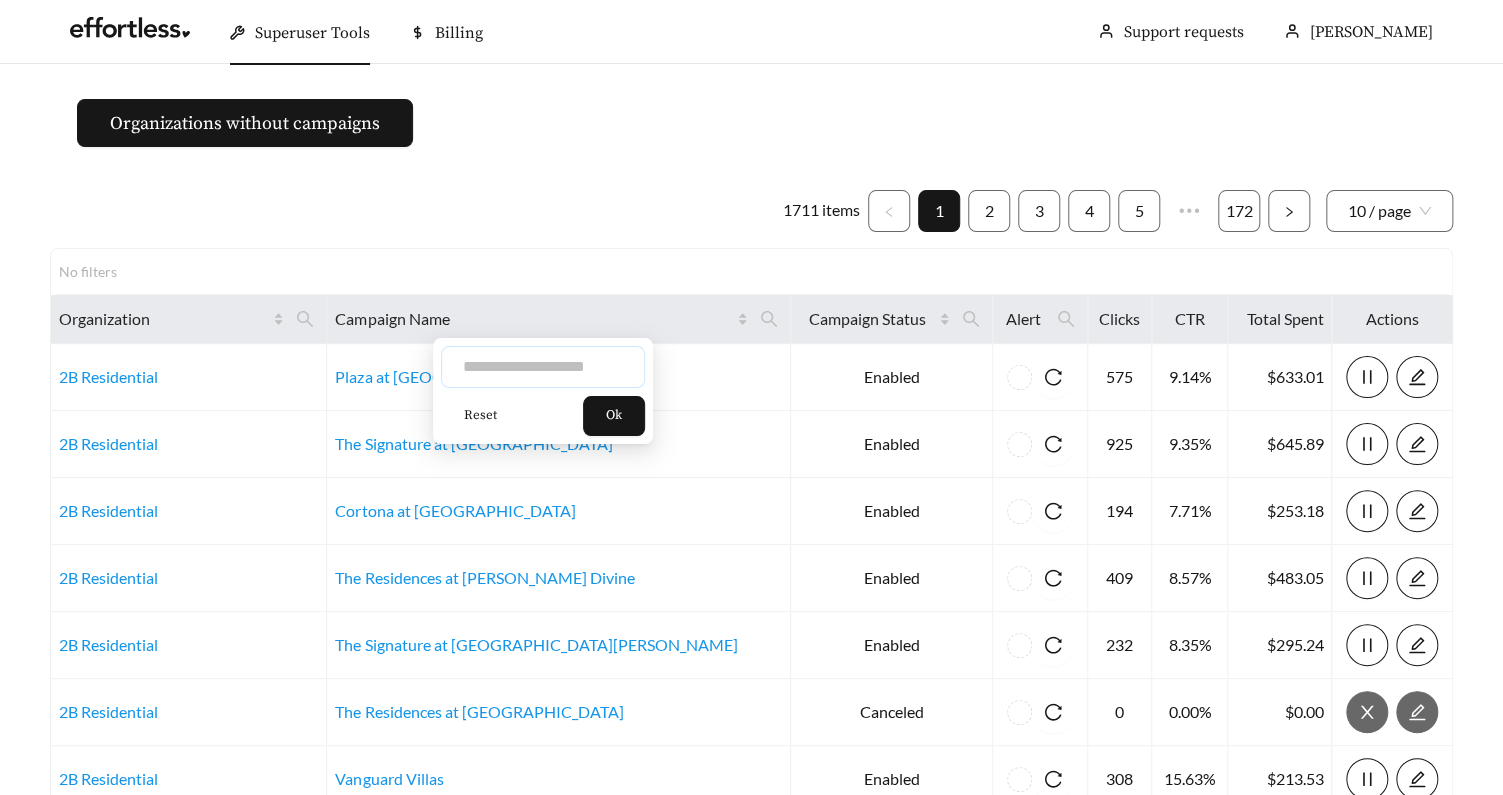 click at bounding box center [543, 367] 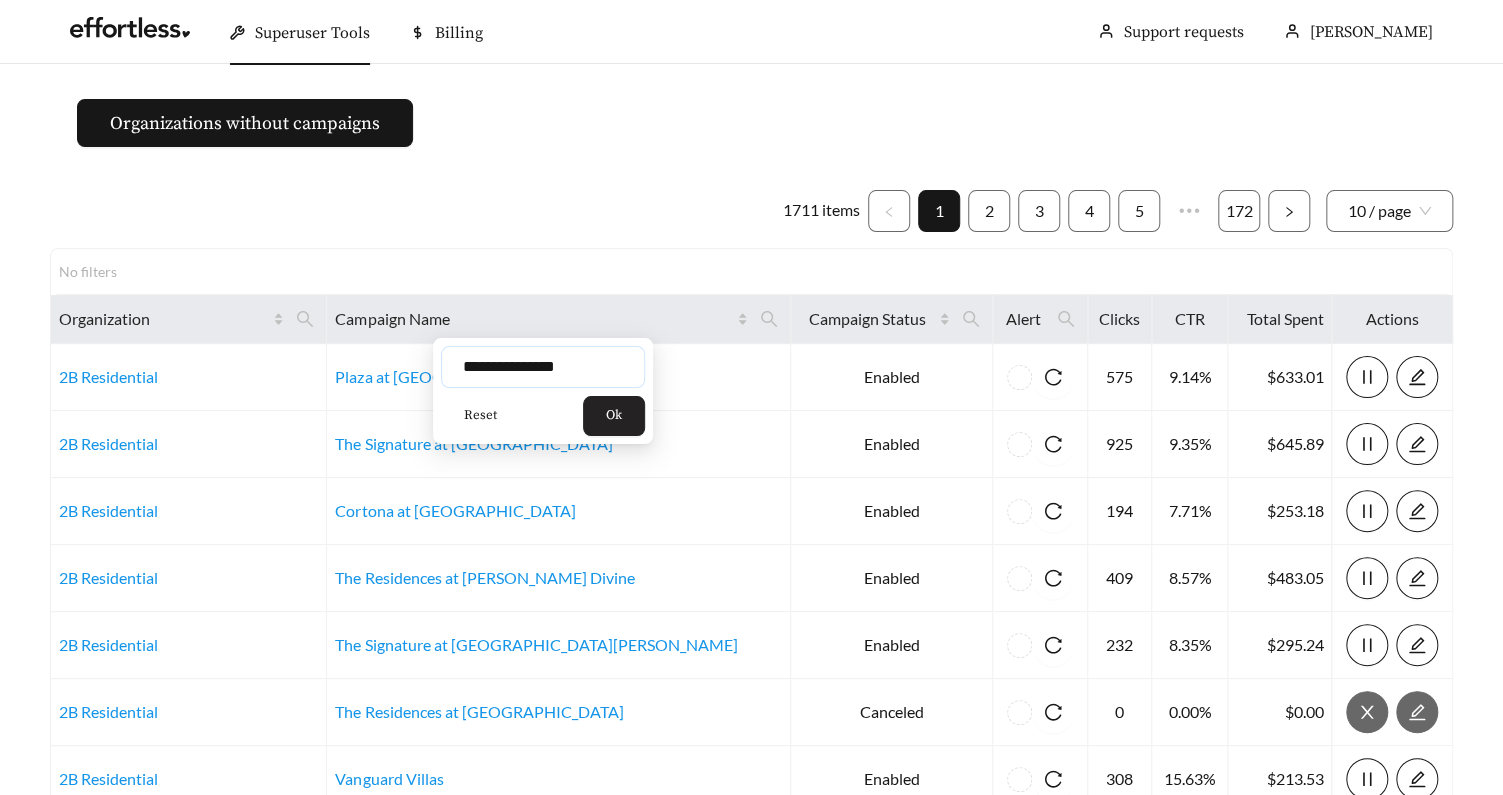 type on "**********" 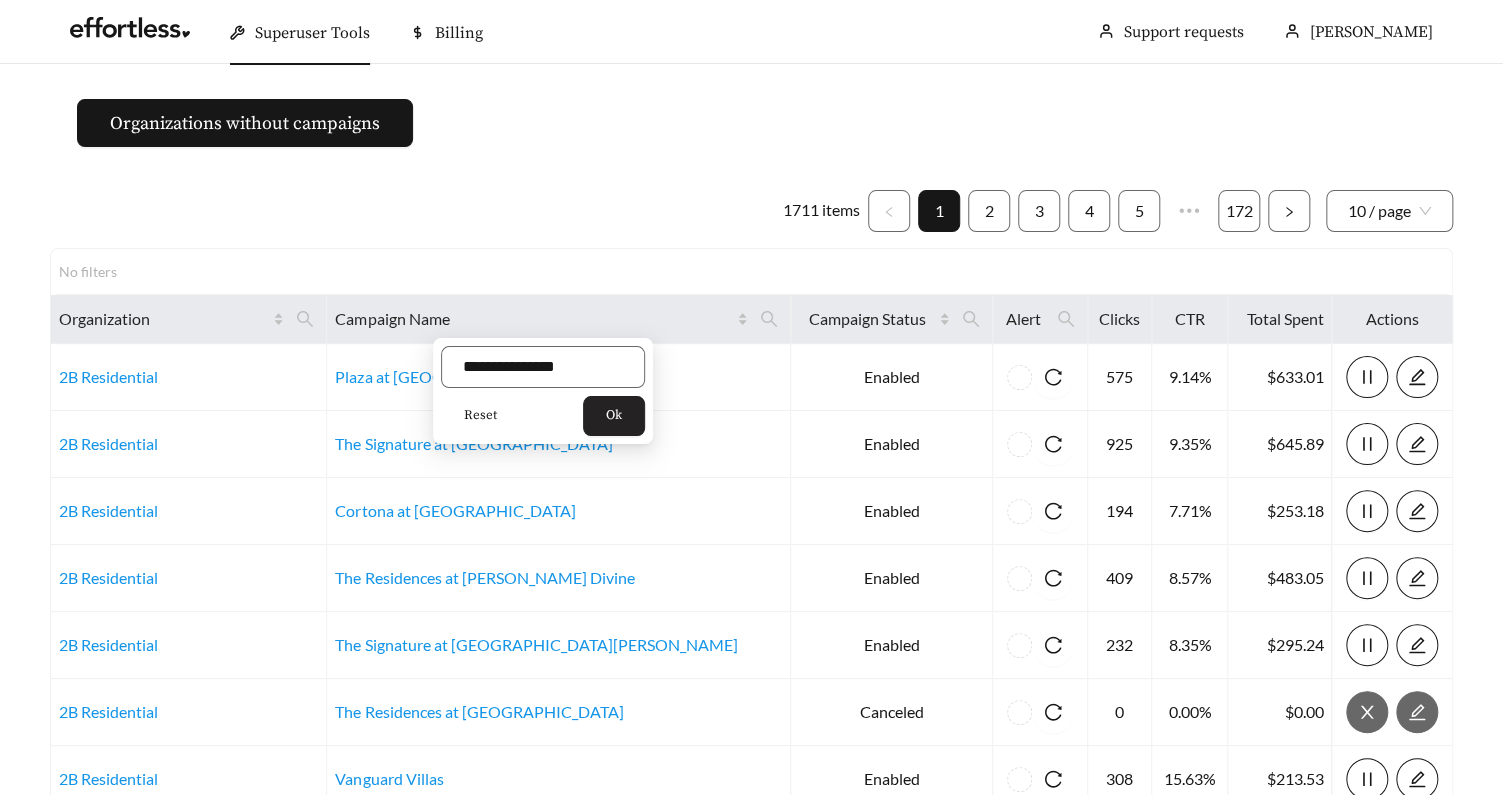 click on "Ok" at bounding box center [614, 416] 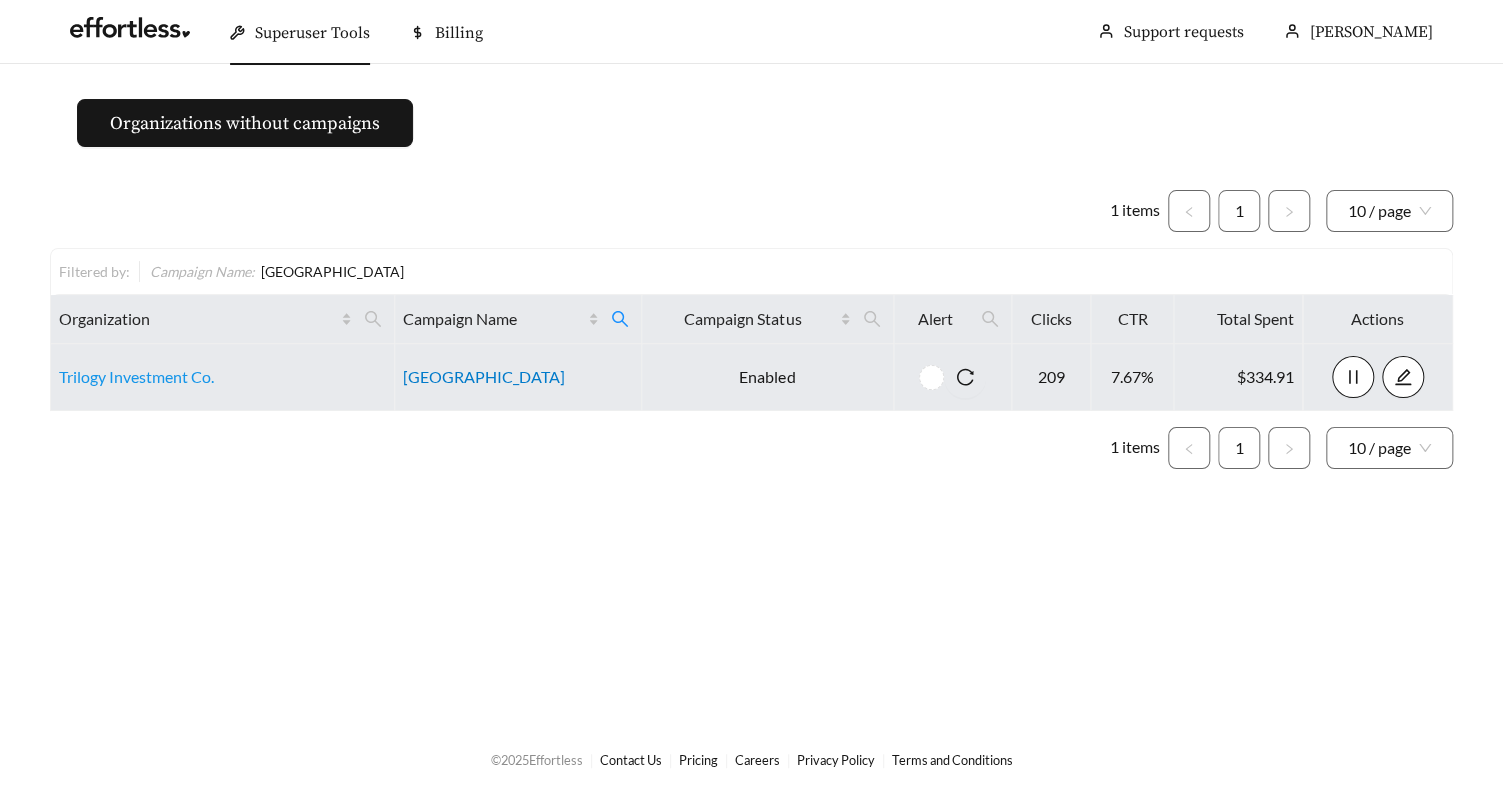 click on "[GEOGRAPHIC_DATA]" at bounding box center (484, 376) 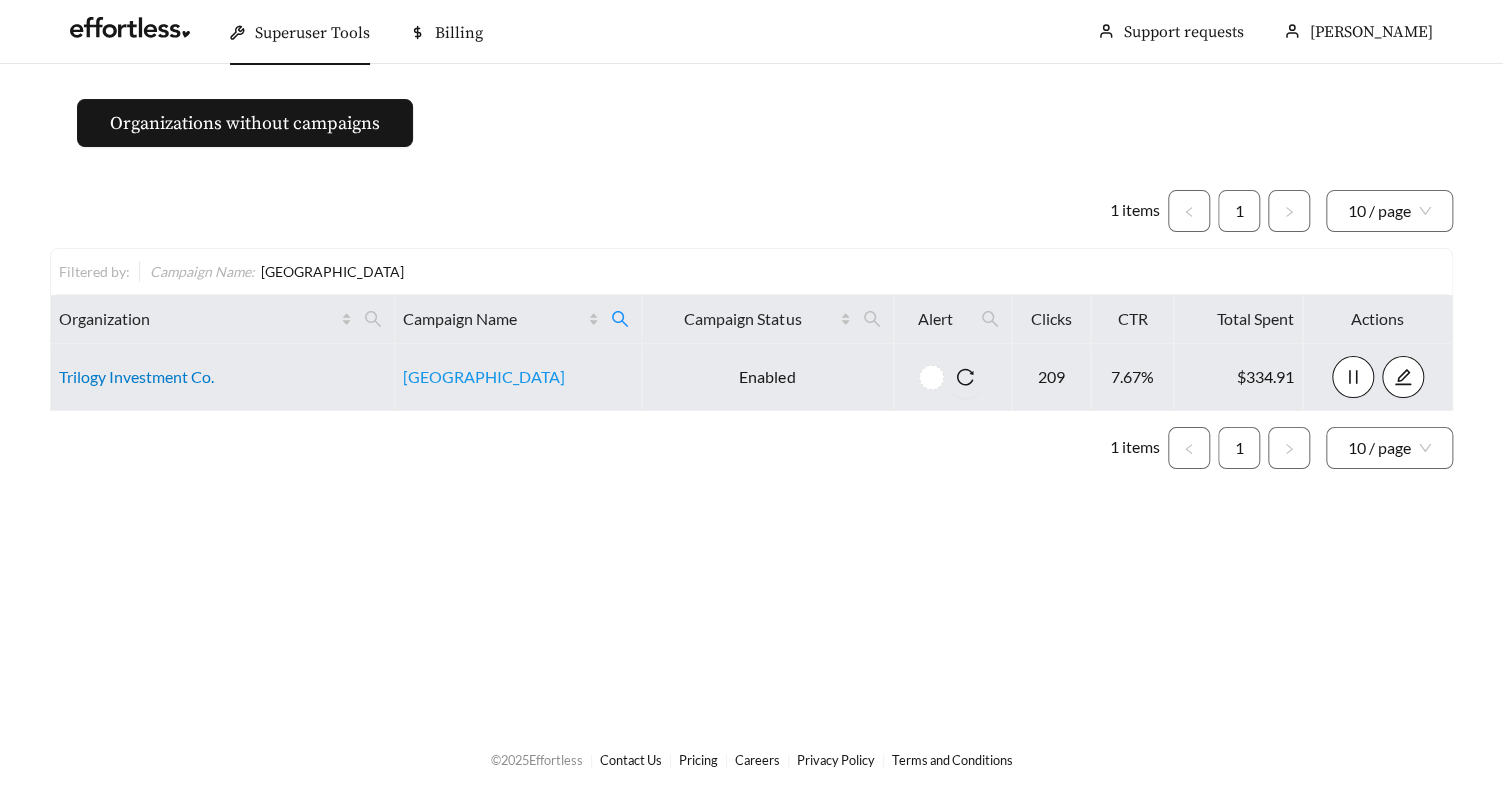click on "Trilogy Investment Co." at bounding box center (136, 376) 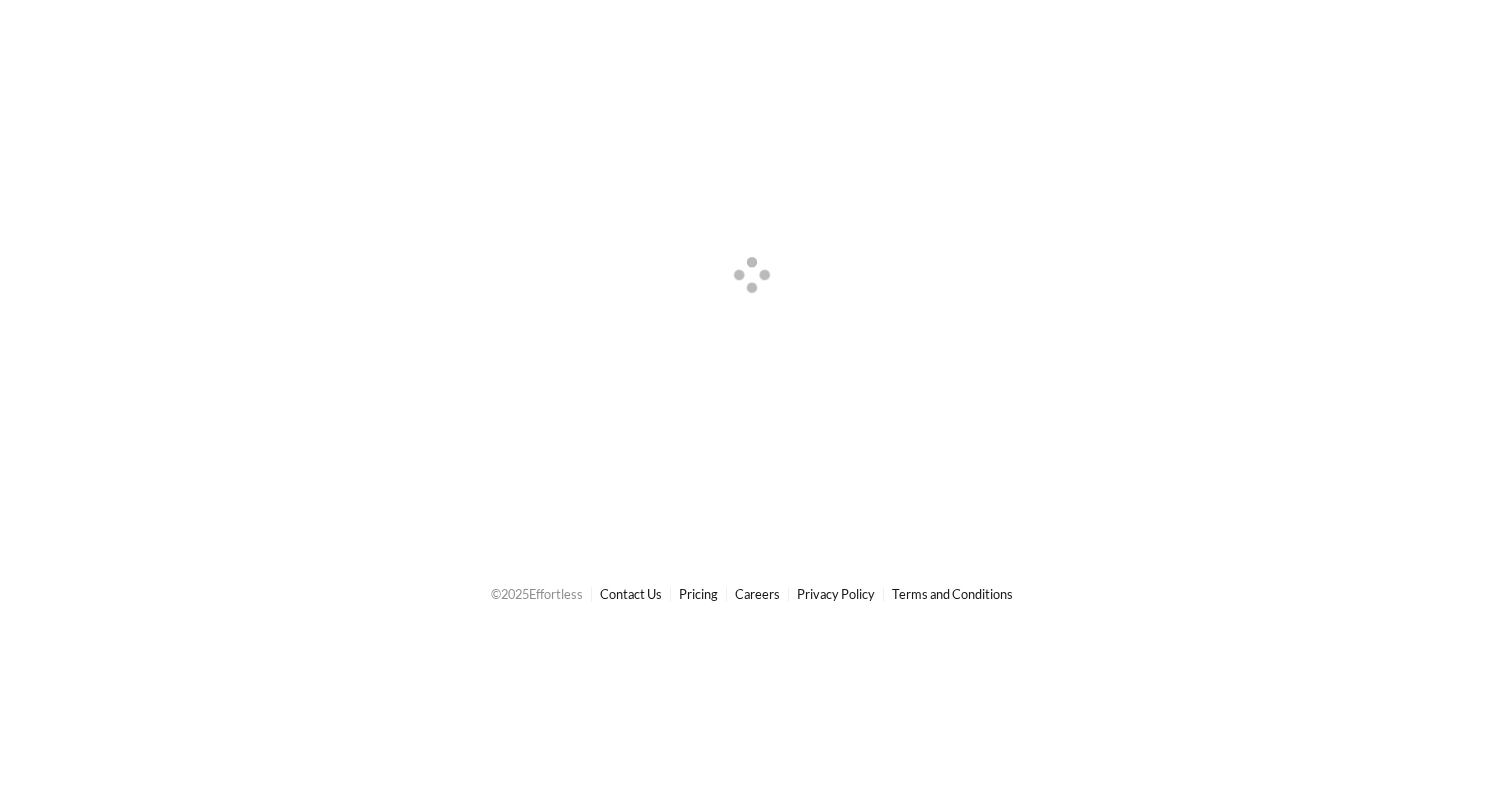 scroll, scrollTop: 0, scrollLeft: 0, axis: both 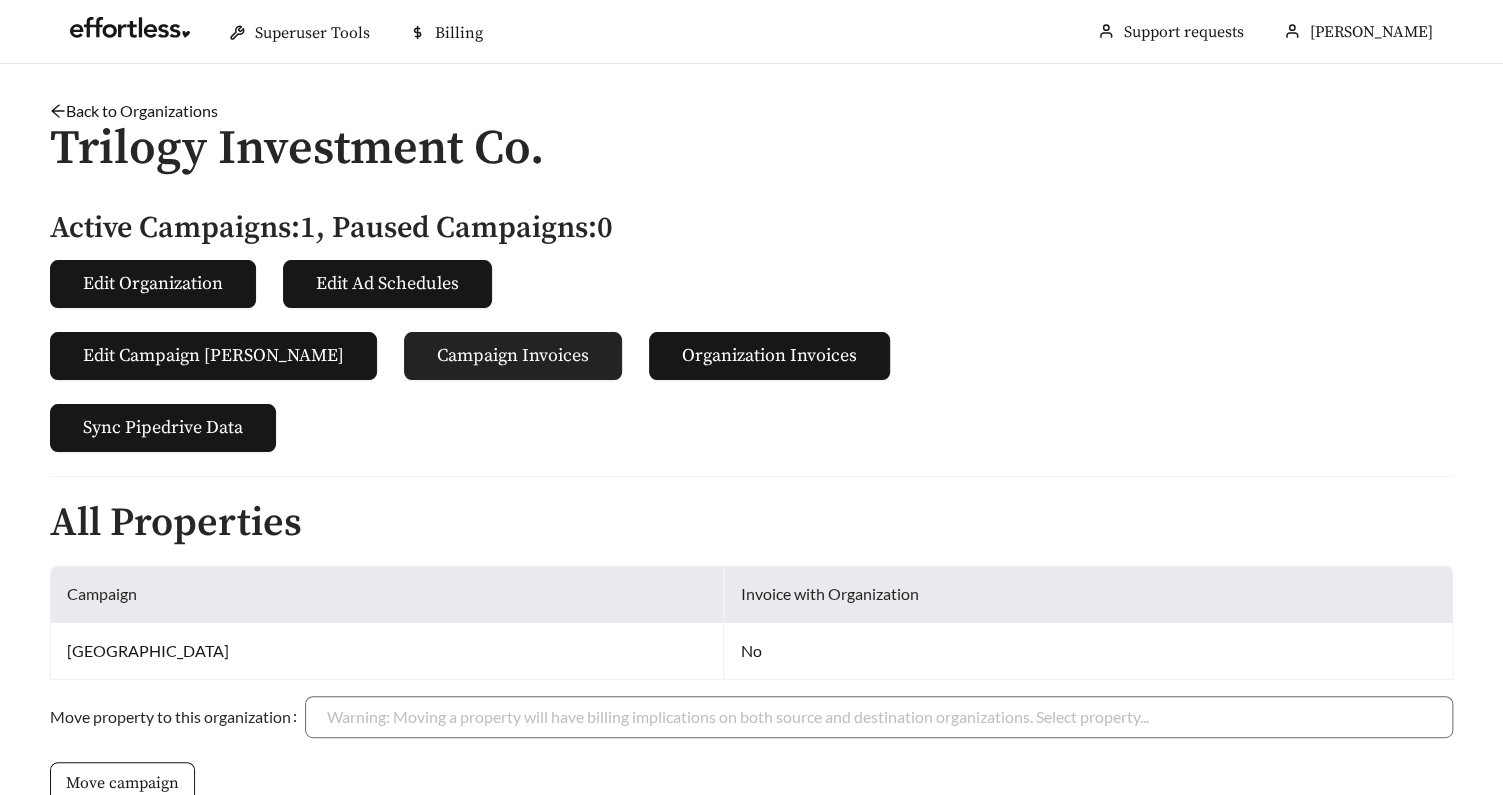 click on "Campaign Invoices" at bounding box center (513, 355) 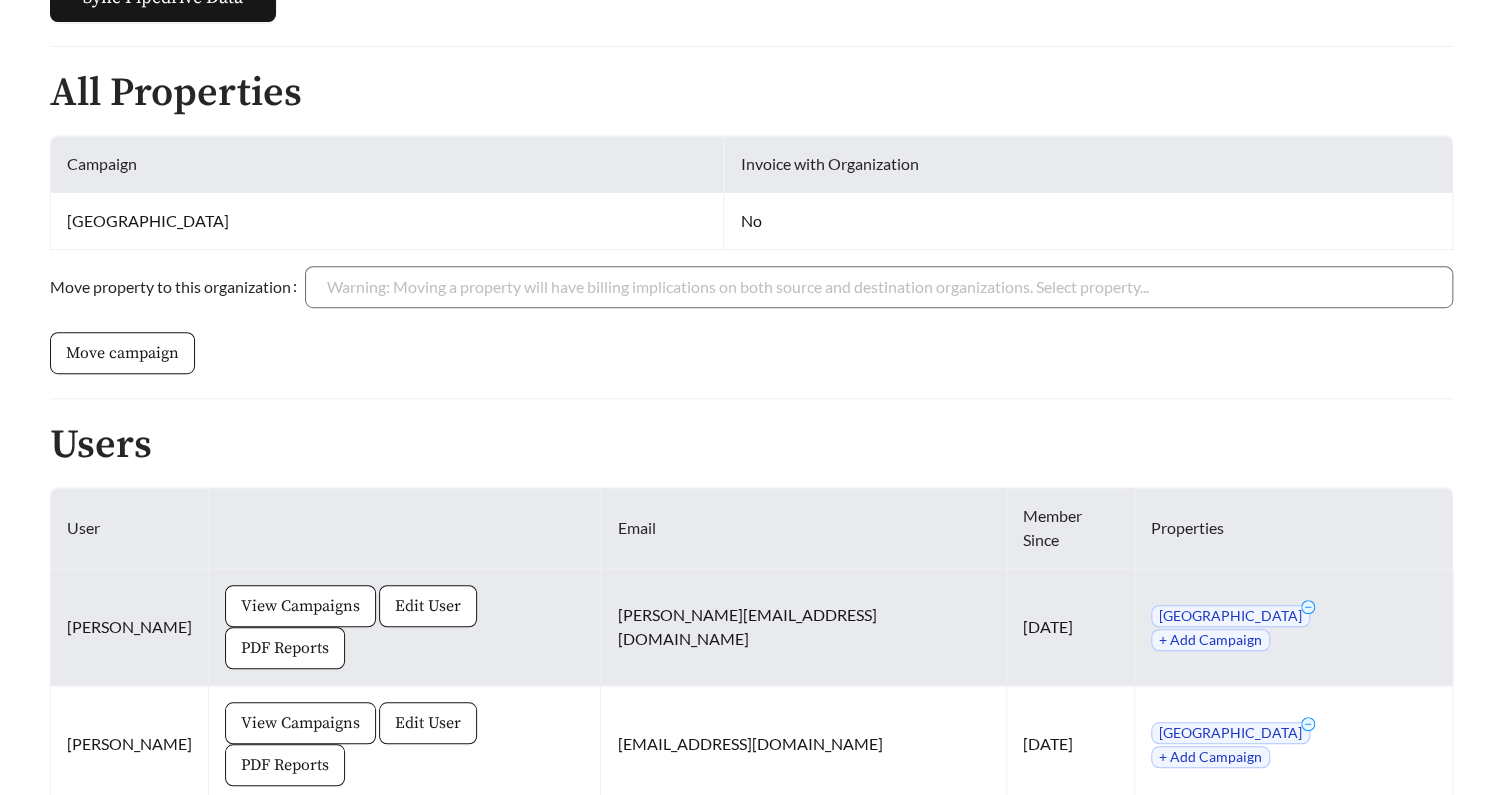 scroll, scrollTop: 429, scrollLeft: 0, axis: vertical 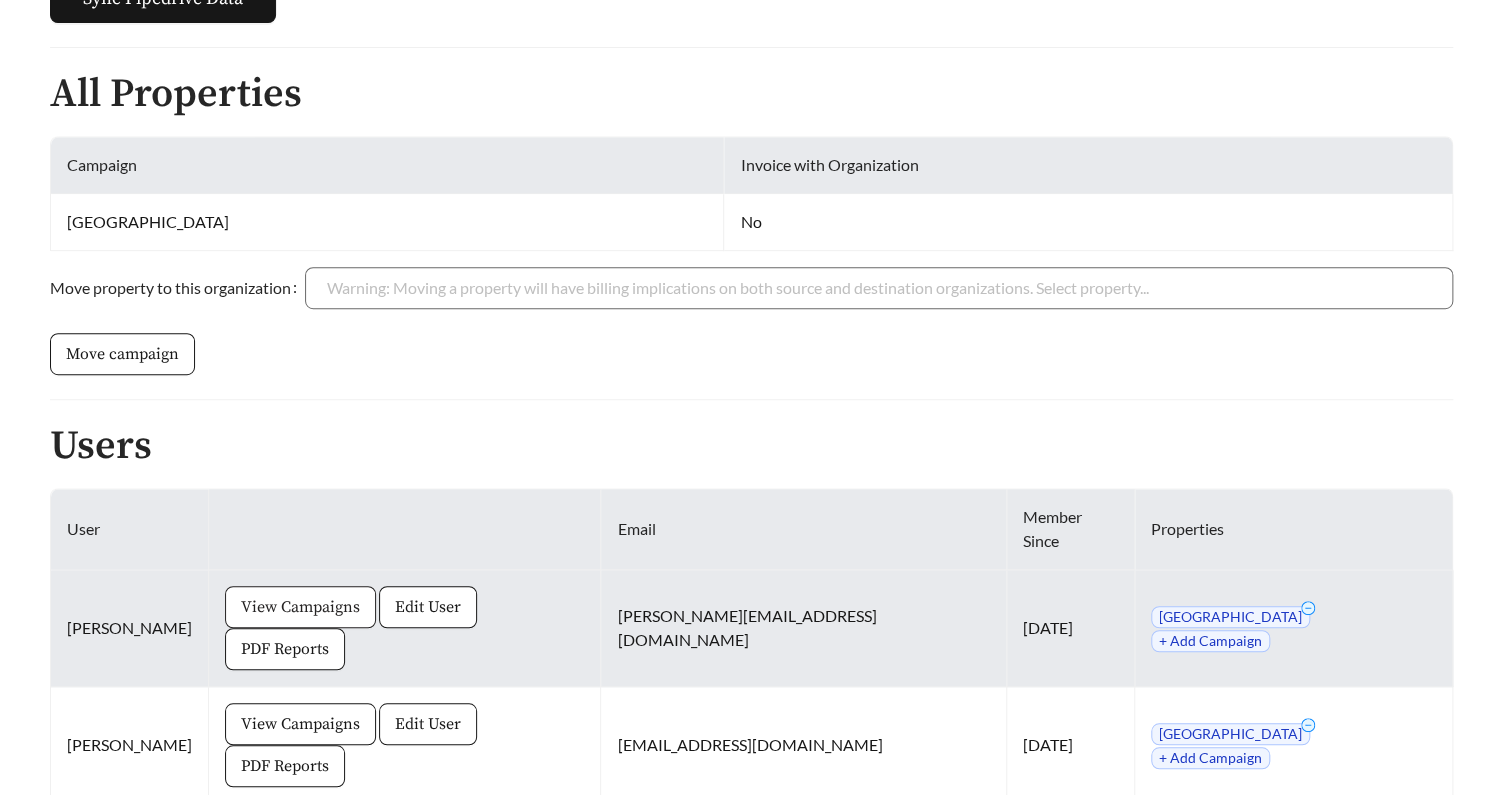click on "View Campaigns" at bounding box center [300, 607] 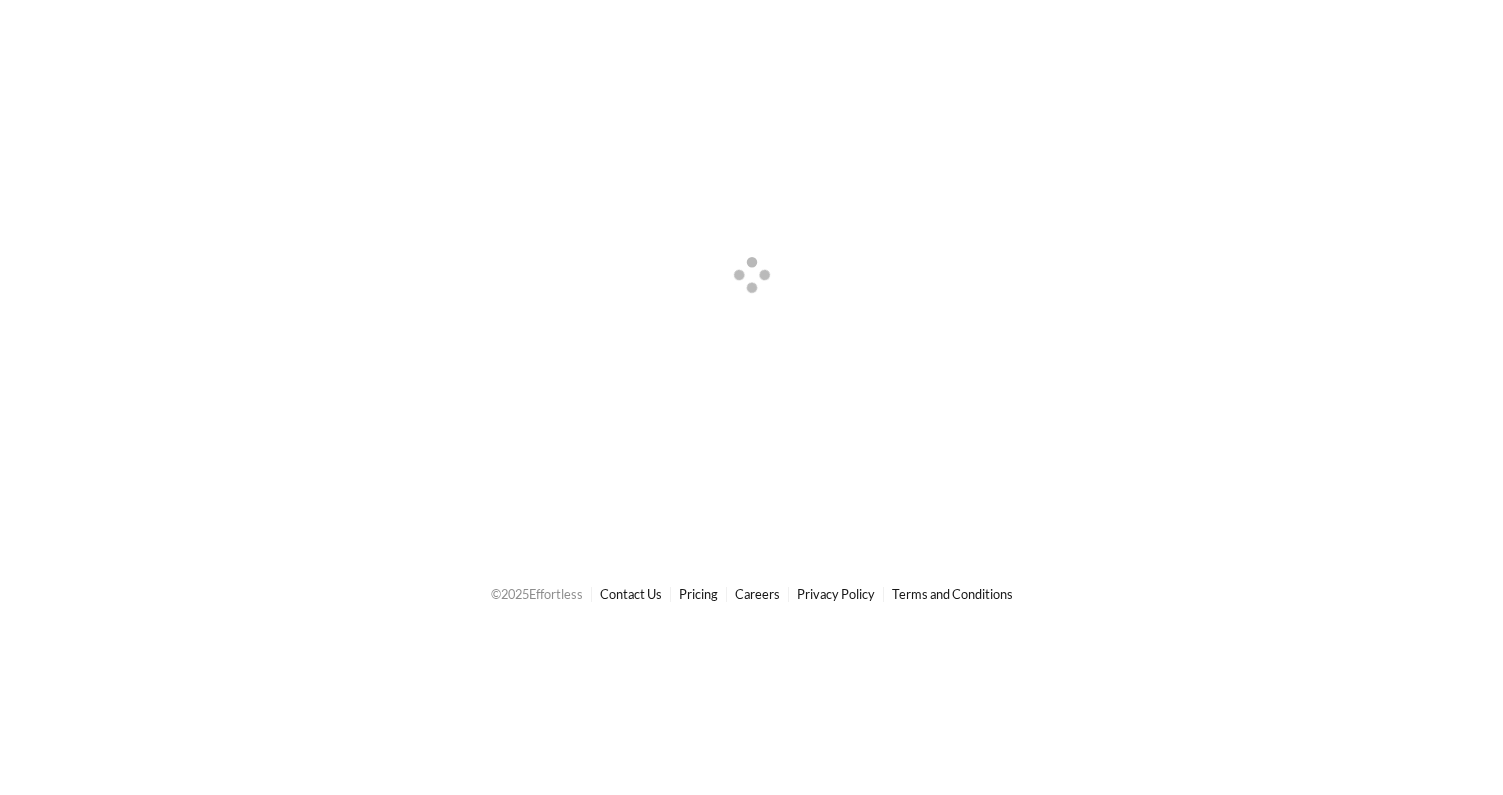 scroll, scrollTop: 0, scrollLeft: 0, axis: both 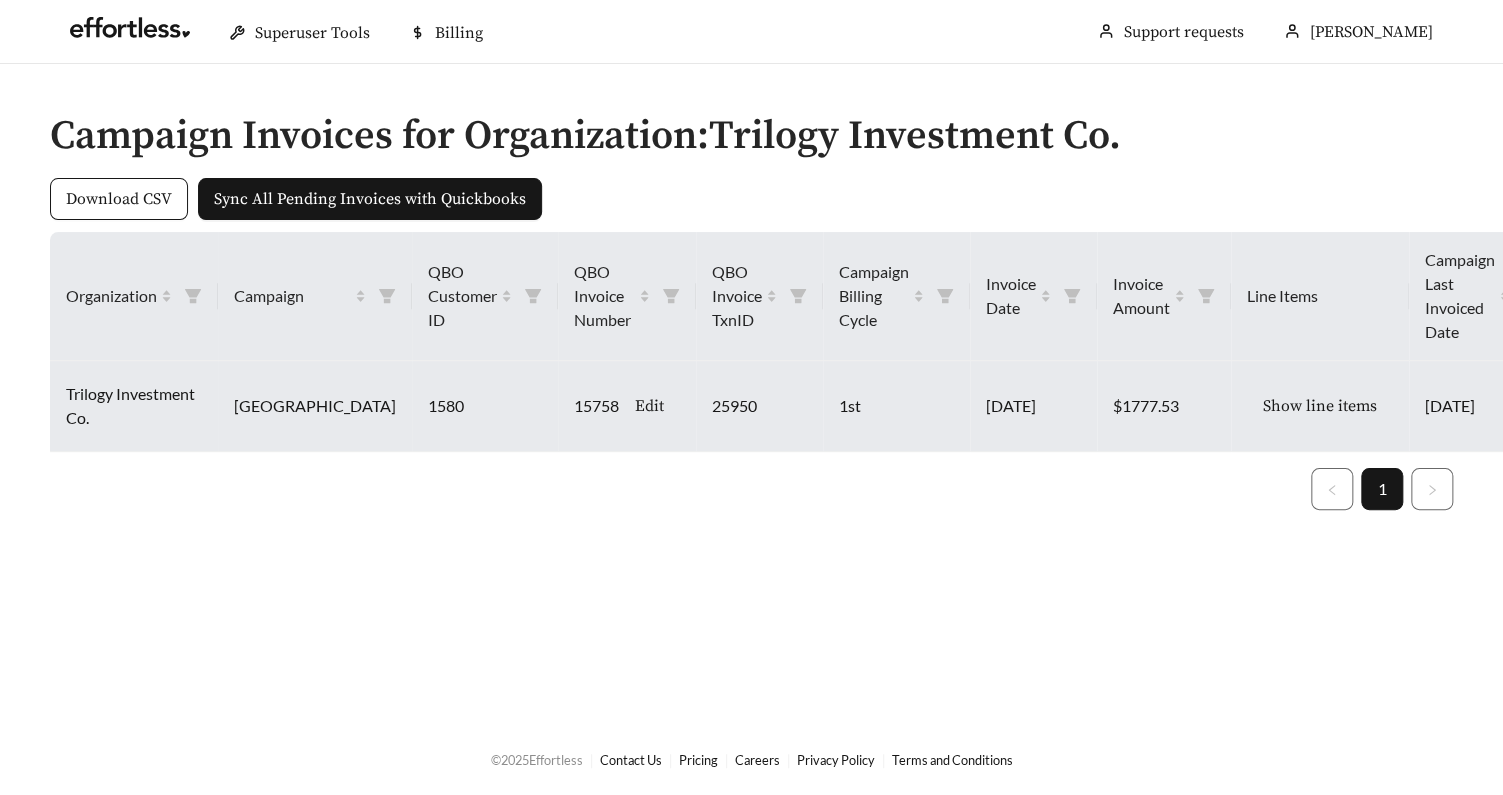 click on "Show line items" at bounding box center (1320, 406) 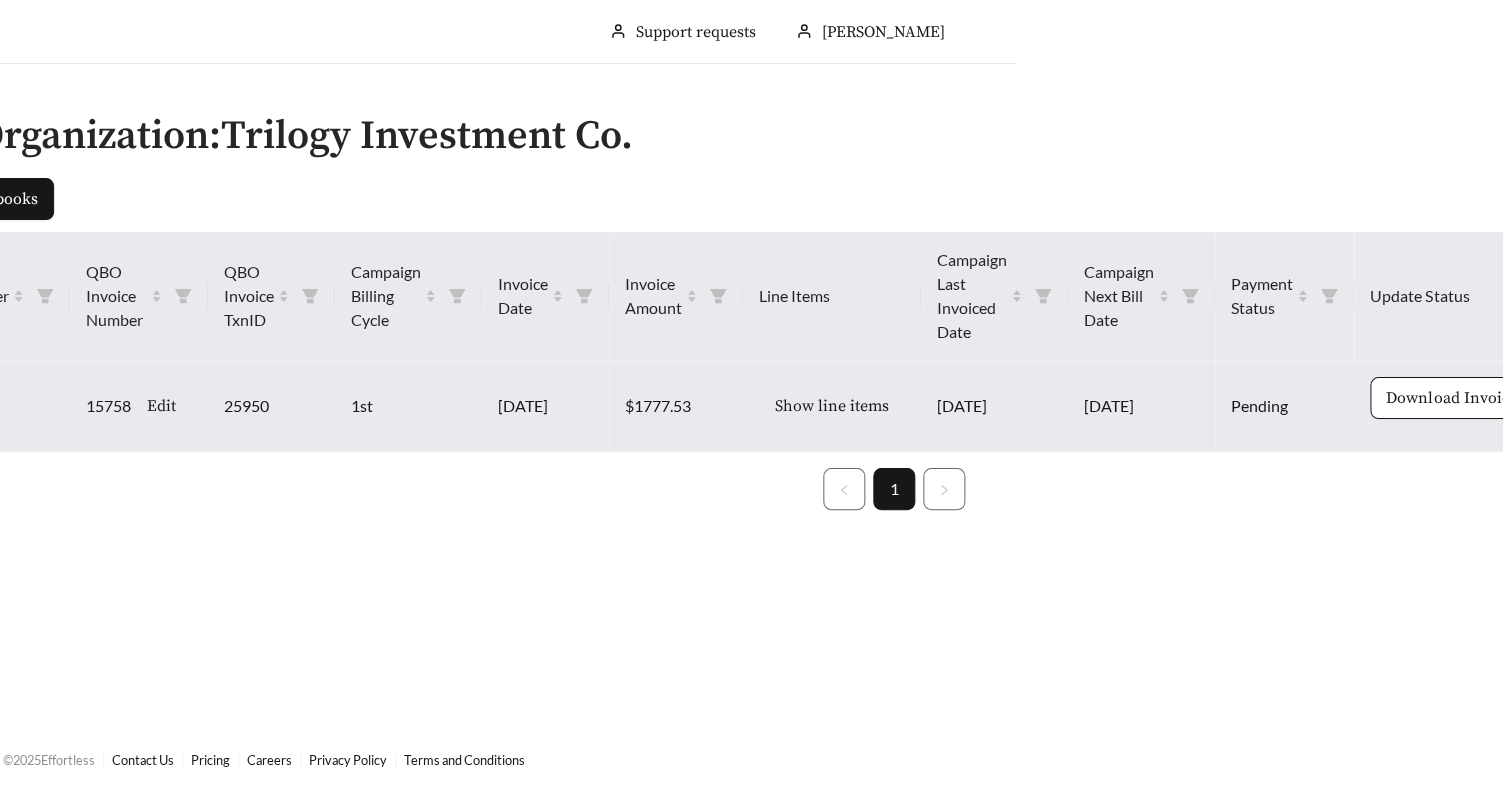 scroll, scrollTop: 0, scrollLeft: 486, axis: horizontal 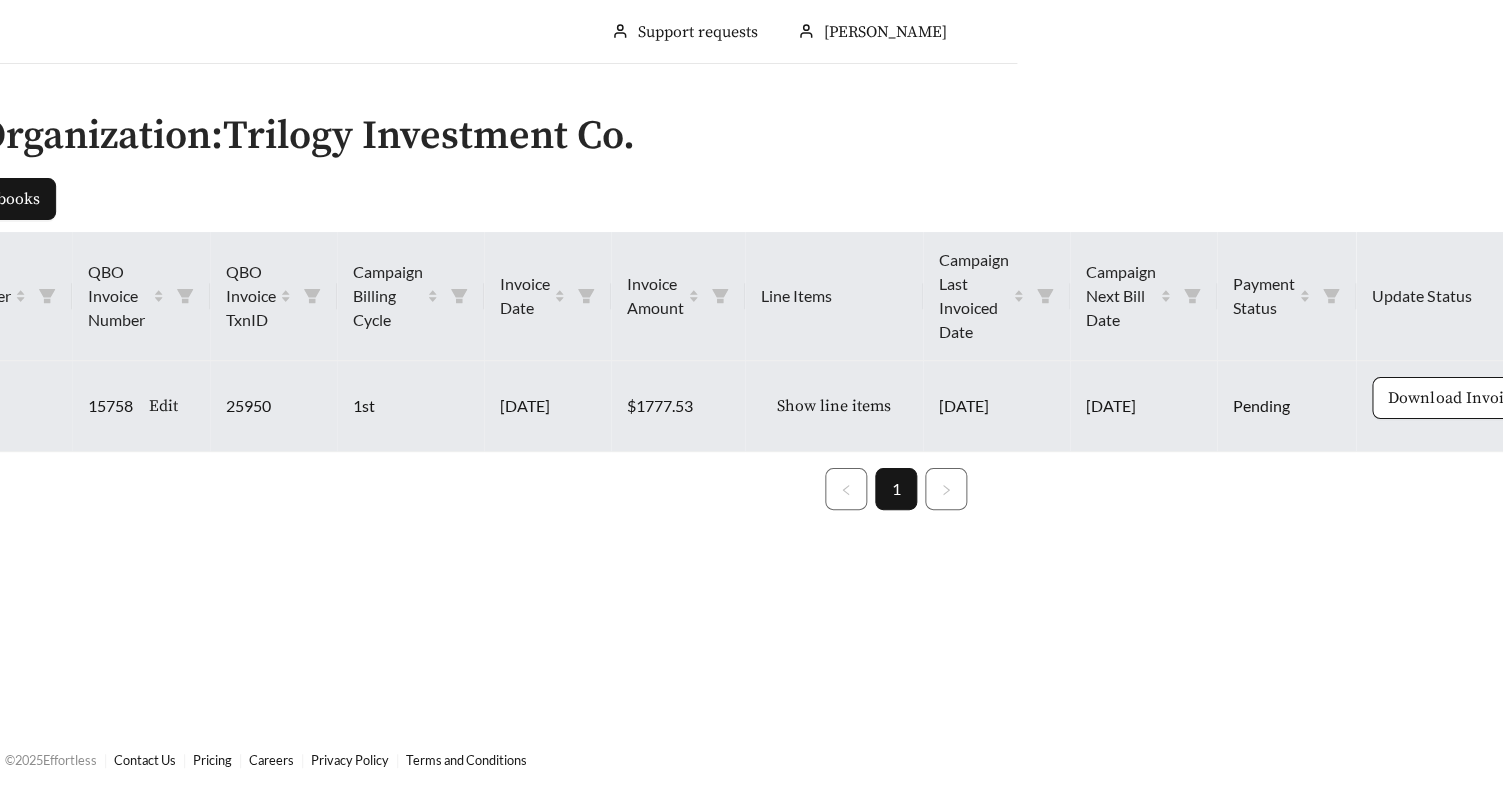 click on "Show line items" at bounding box center (834, 406) 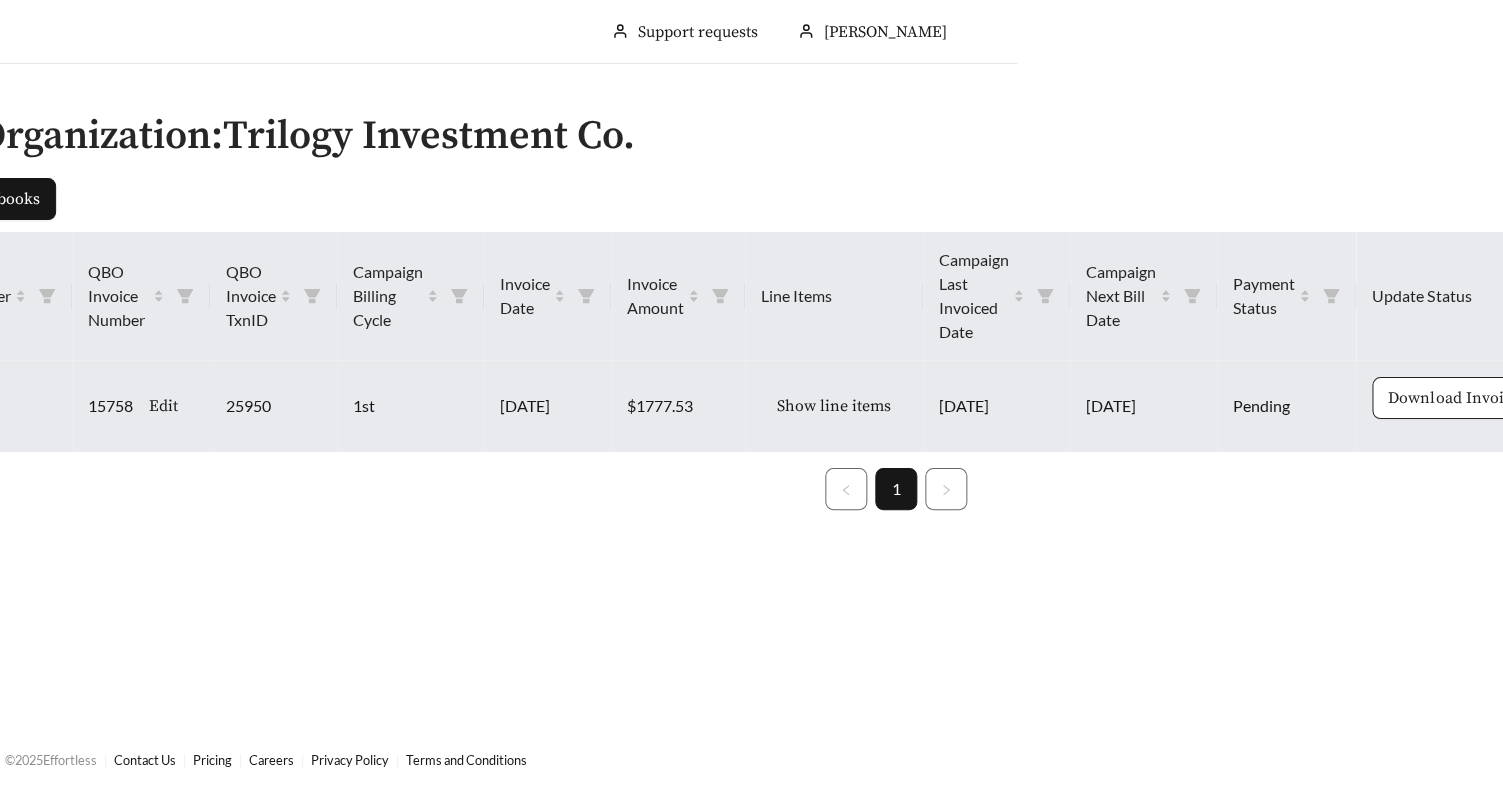 click on "Download Invoice" at bounding box center (1453, 398) 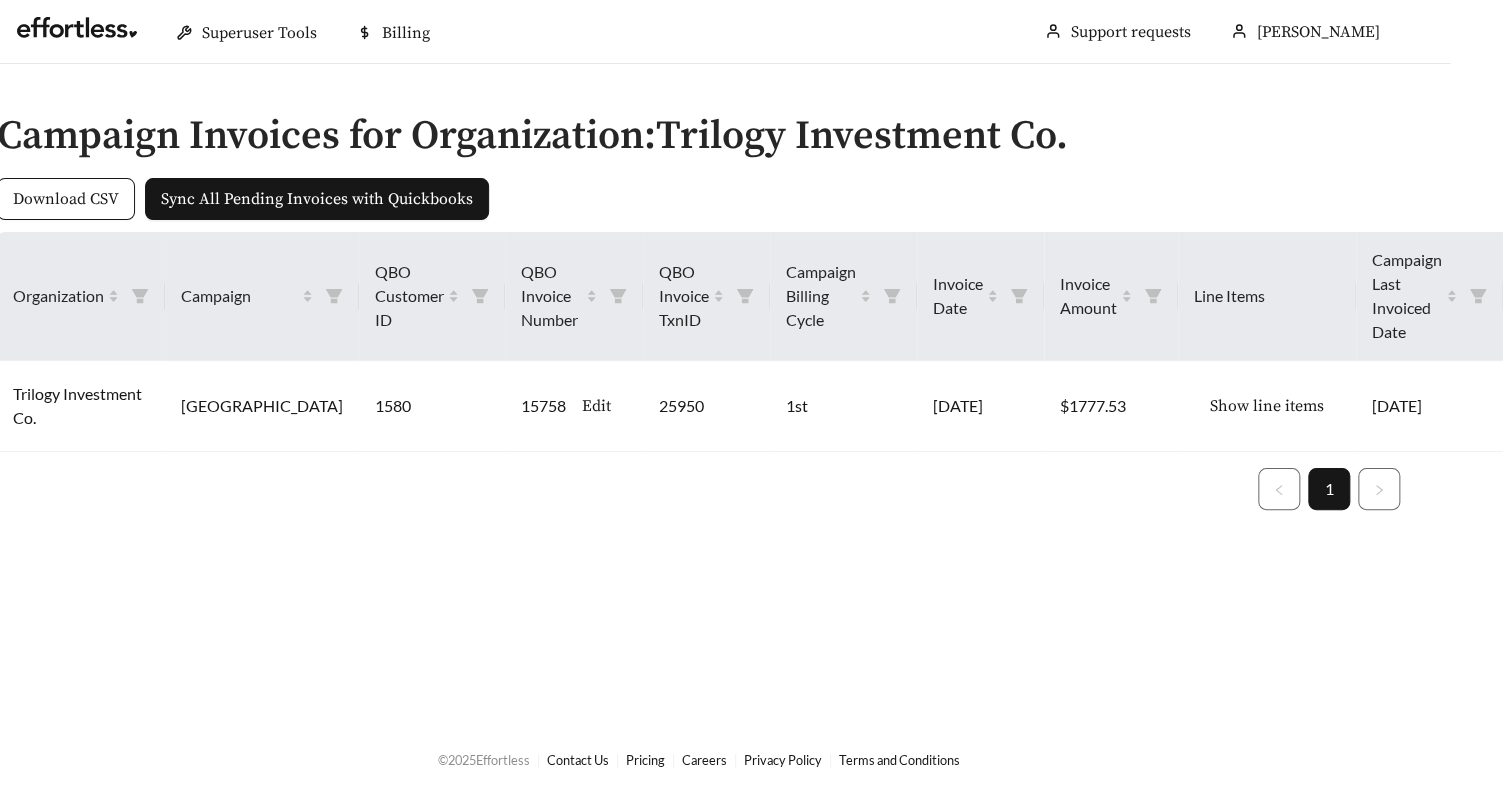 scroll, scrollTop: 0, scrollLeft: 0, axis: both 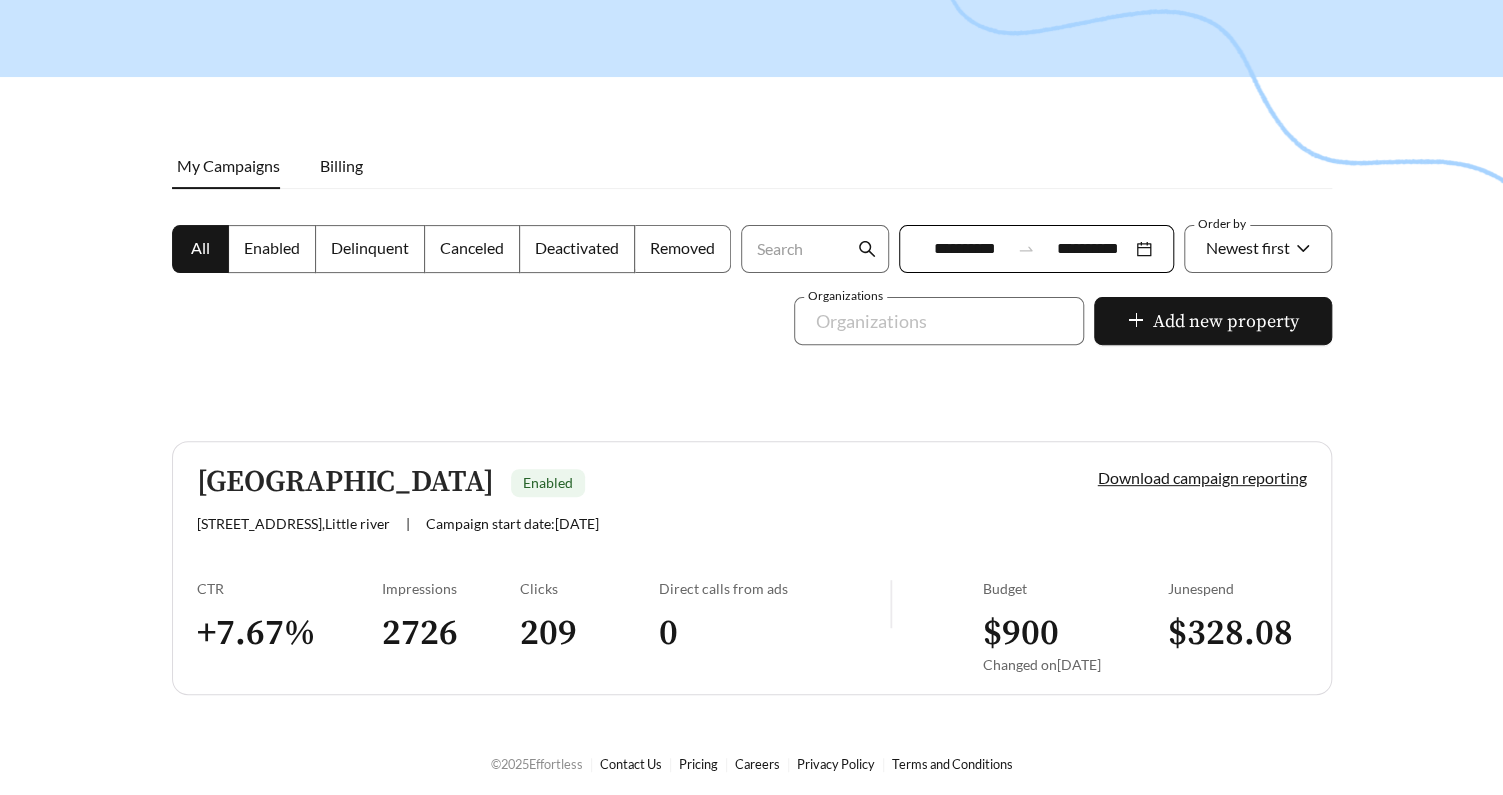 click on "Reve Park Ridge Enabled" at bounding box center [613, 482] 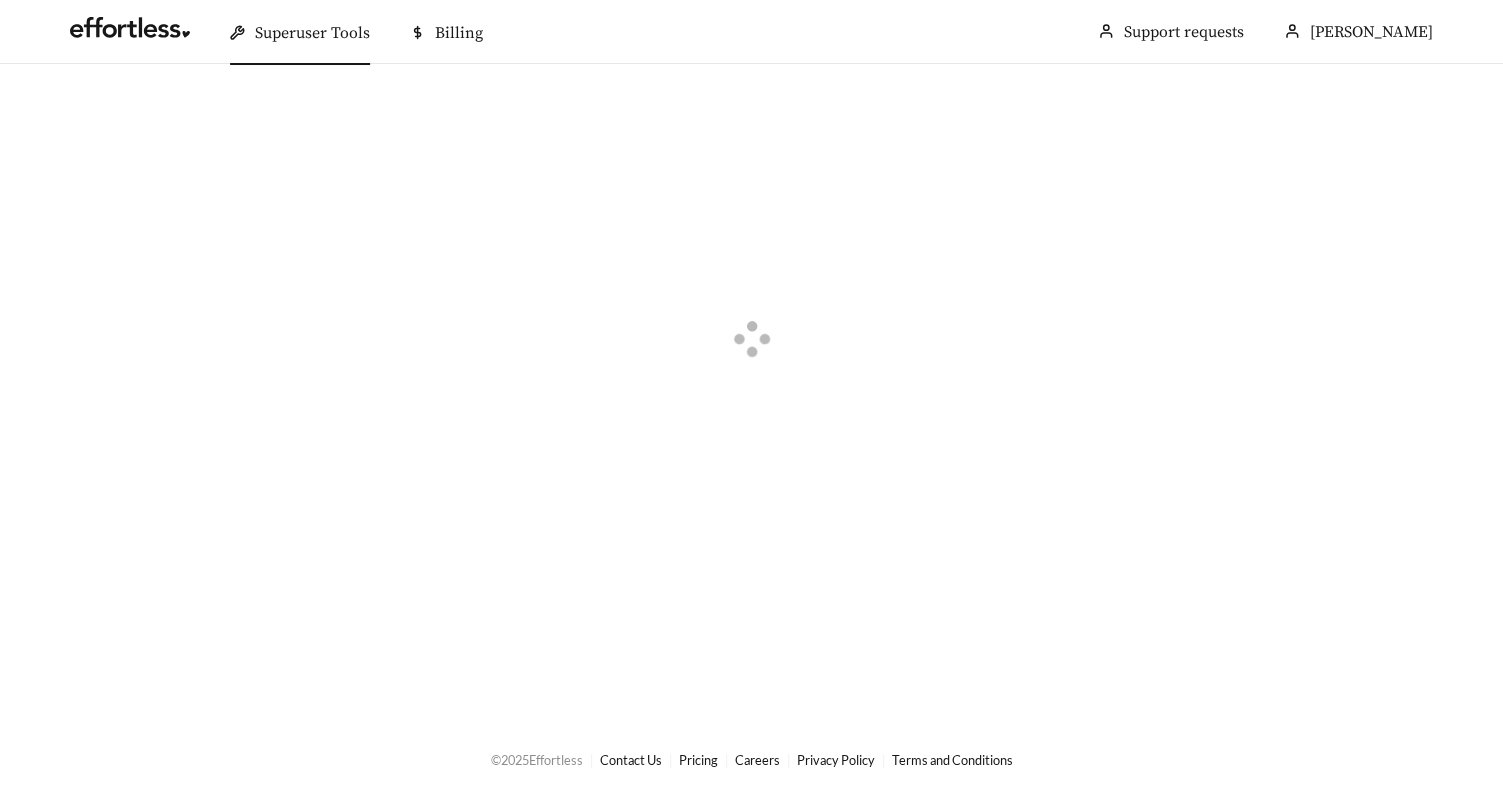 scroll, scrollTop: 0, scrollLeft: 0, axis: both 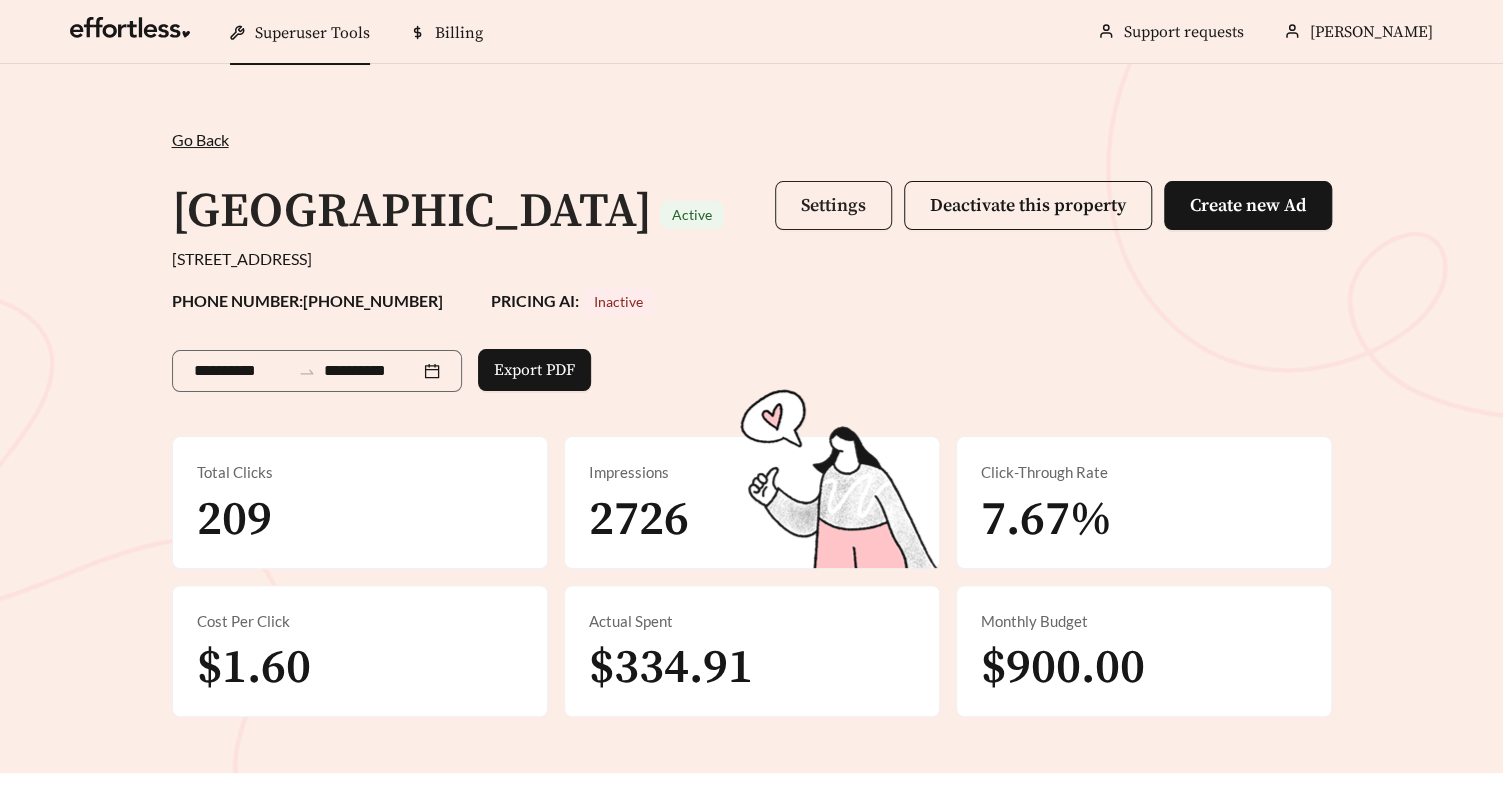 click on "Settings" at bounding box center [833, 205] 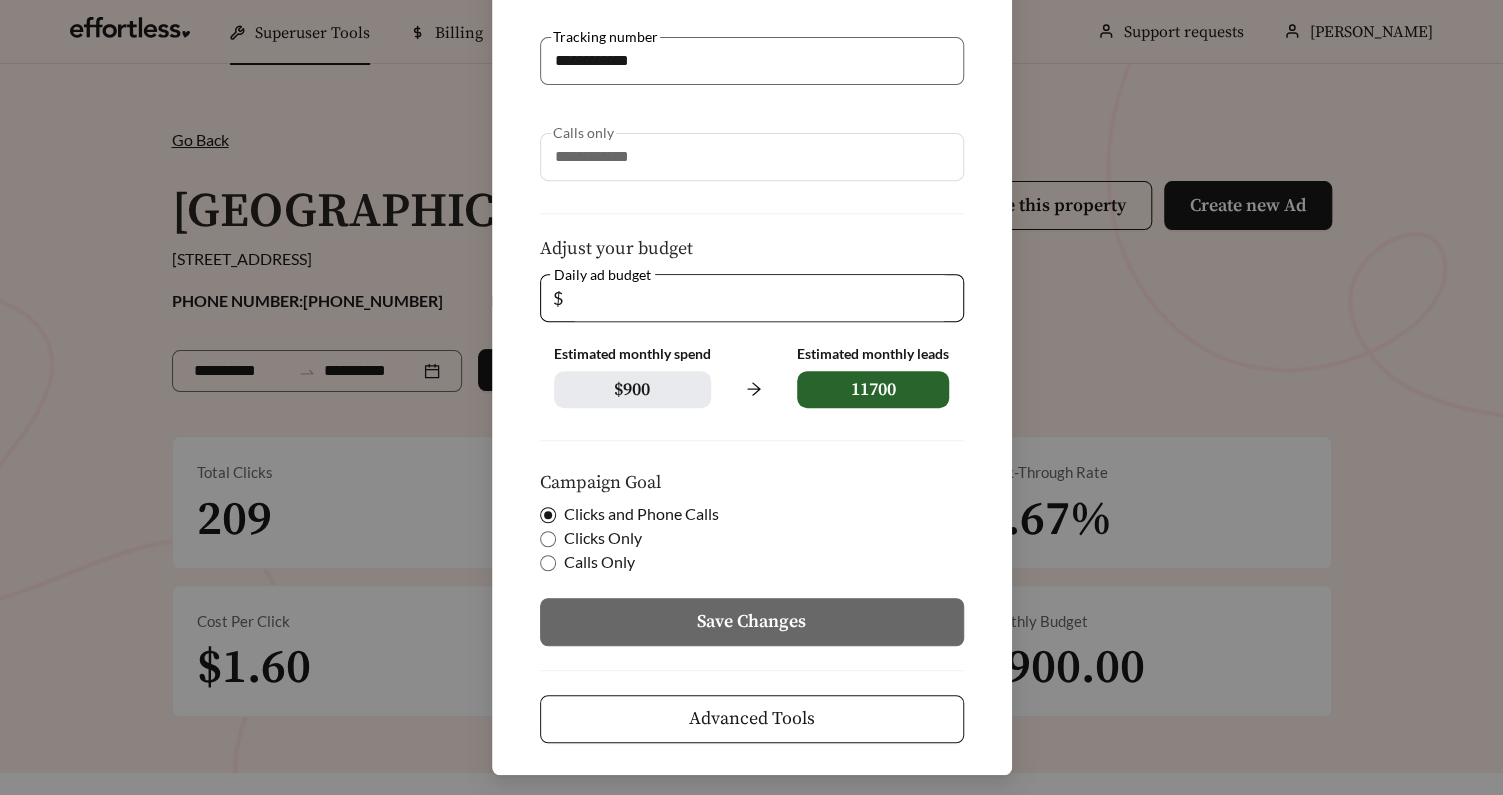scroll, scrollTop: 331, scrollLeft: 0, axis: vertical 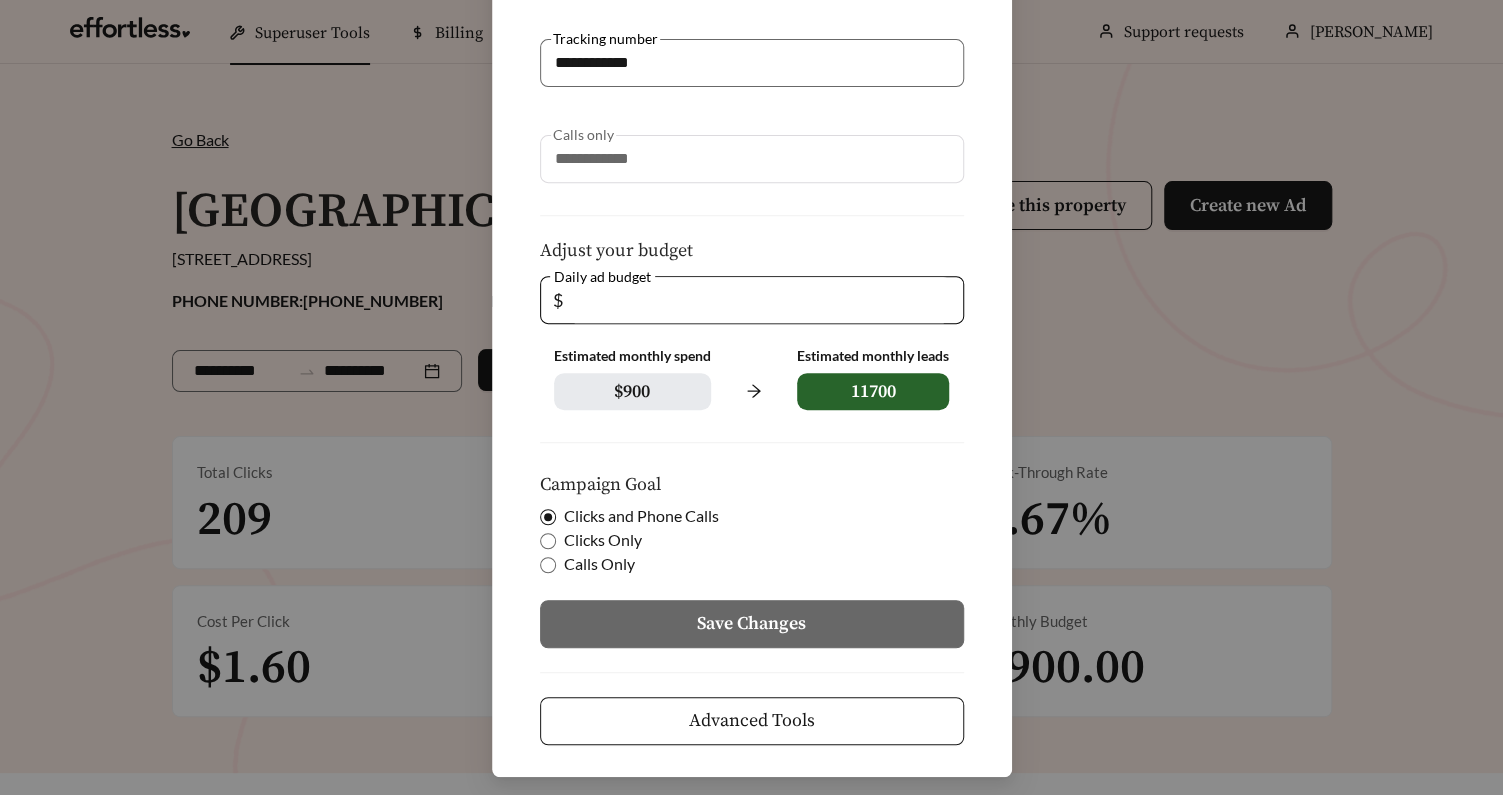 click on "Advanced Tools" at bounding box center [752, 720] 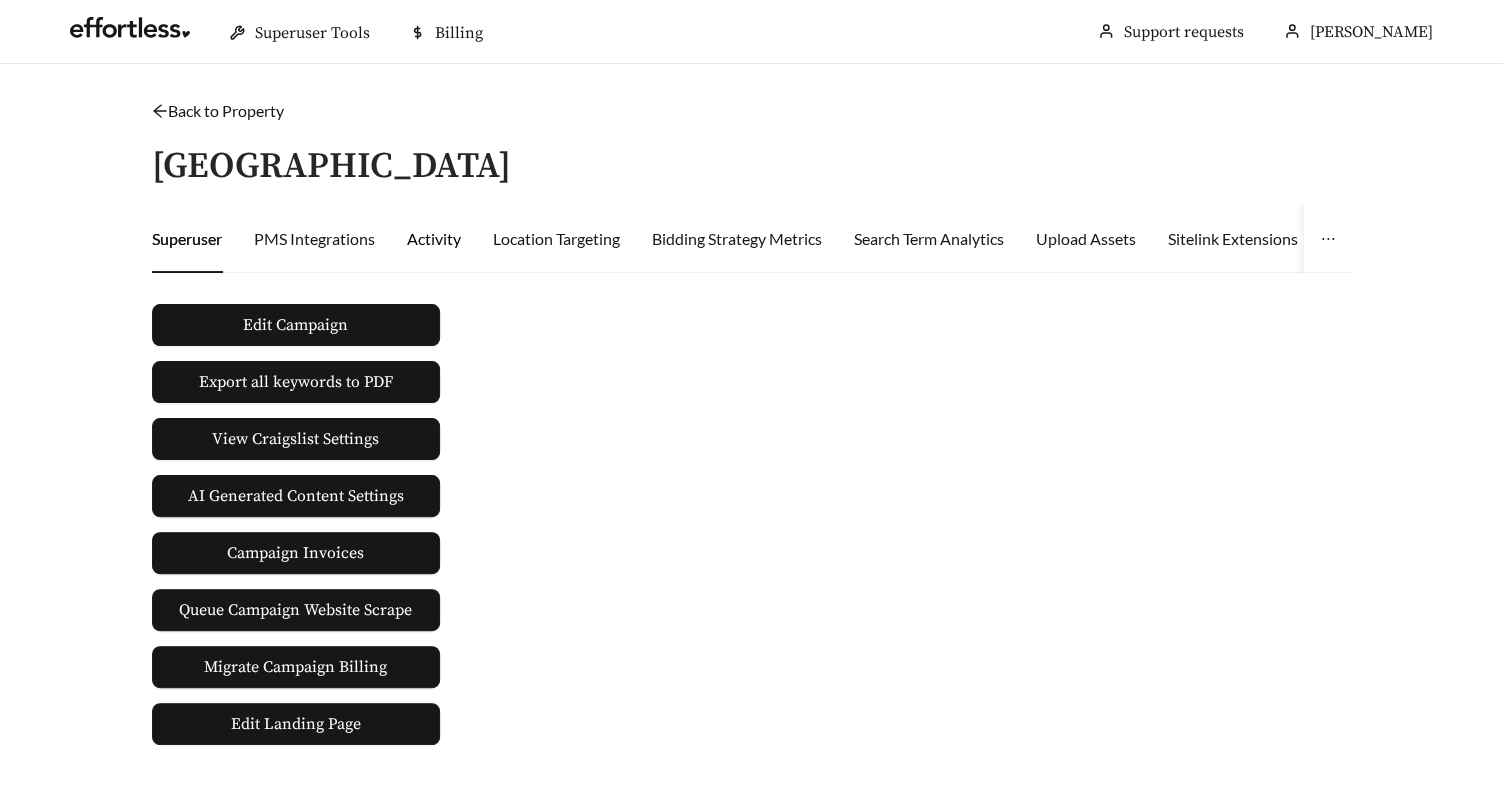 click on "Activity" at bounding box center (434, 239) 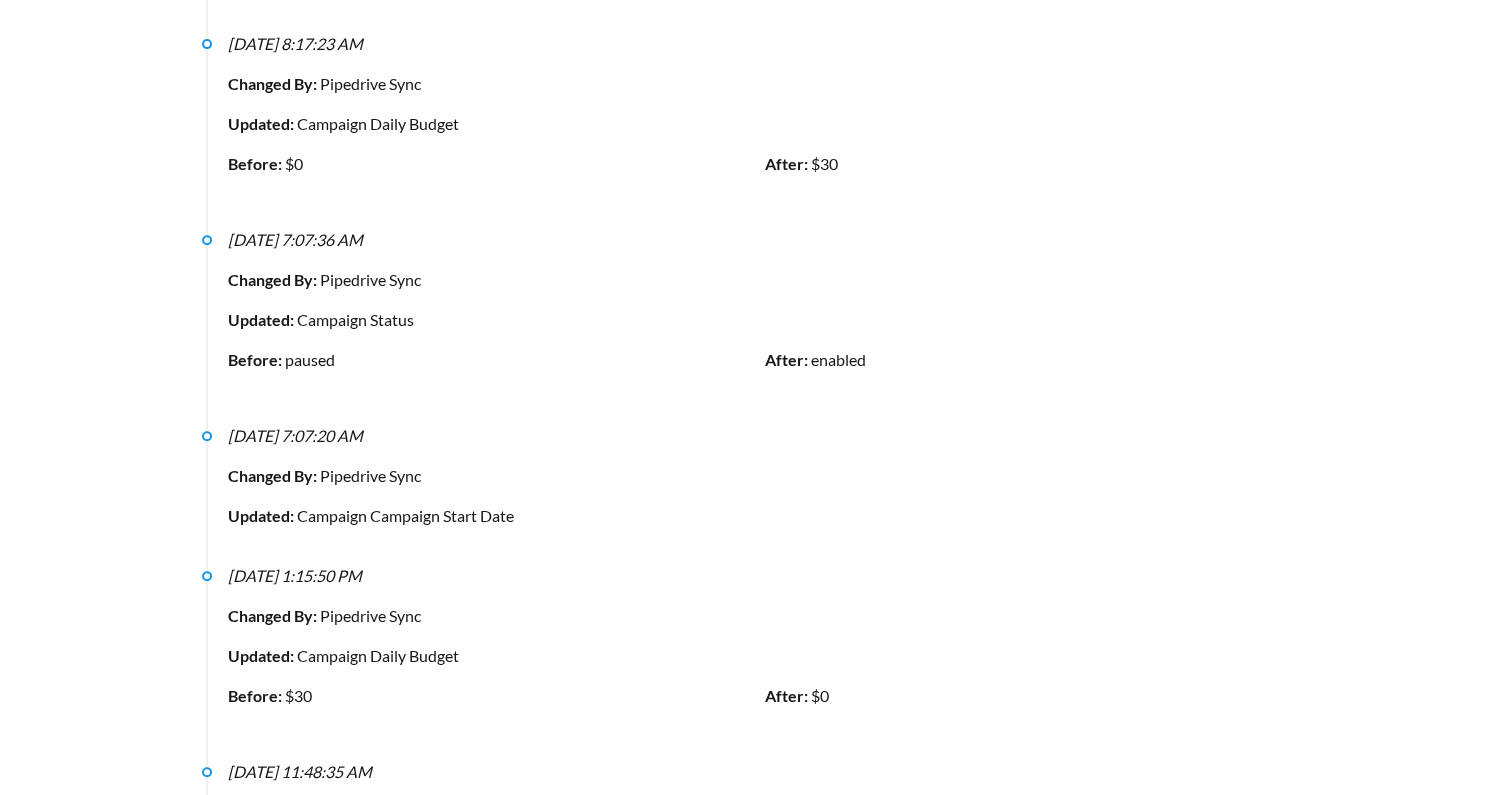 scroll, scrollTop: 414, scrollLeft: 0, axis: vertical 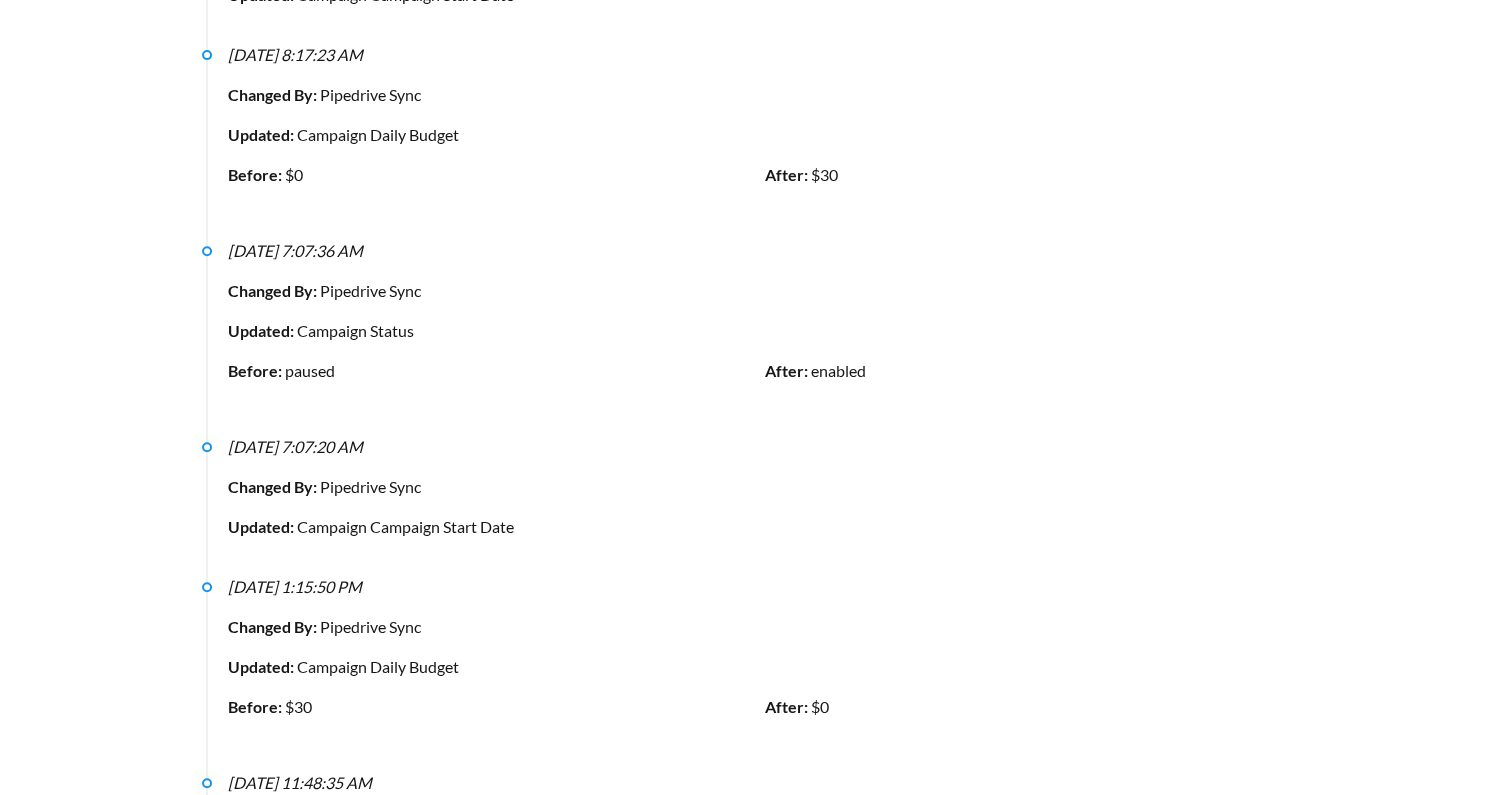drag, startPoint x: 228, startPoint y: 245, endPoint x: 428, endPoint y: 246, distance: 200.0025 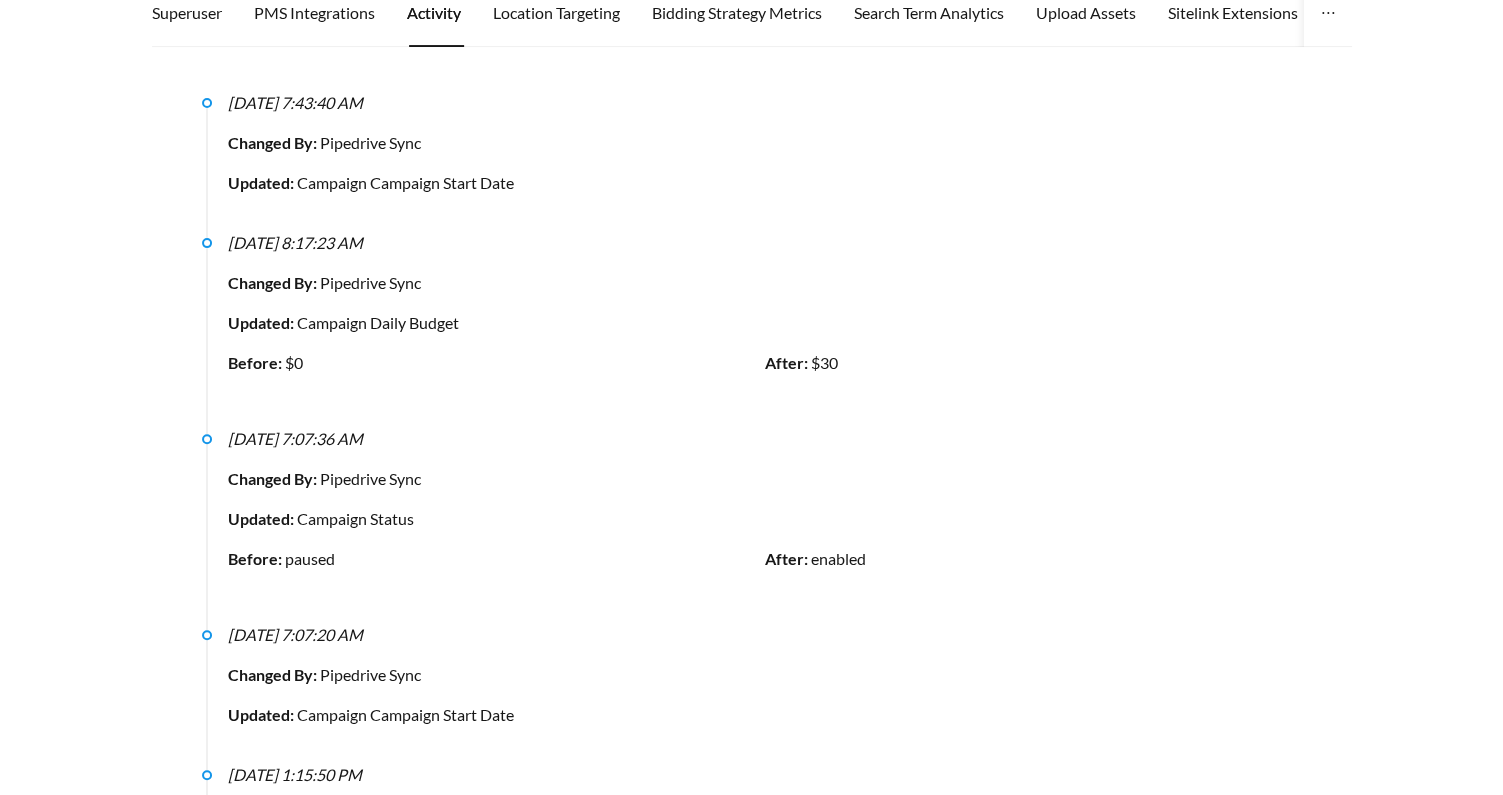 scroll, scrollTop: 246, scrollLeft: 0, axis: vertical 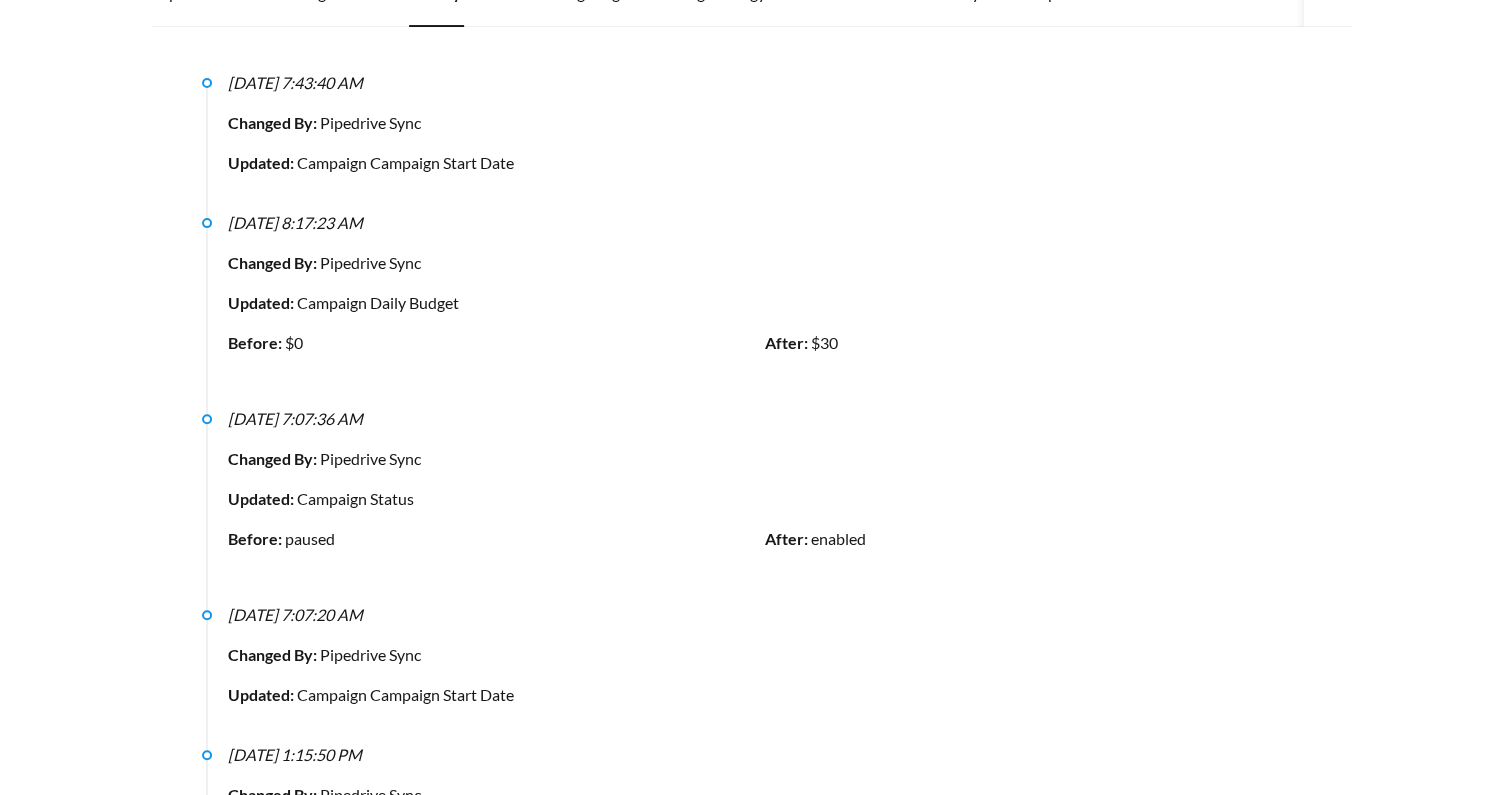 copy on "6/16/2025, 7:07:36 AM" 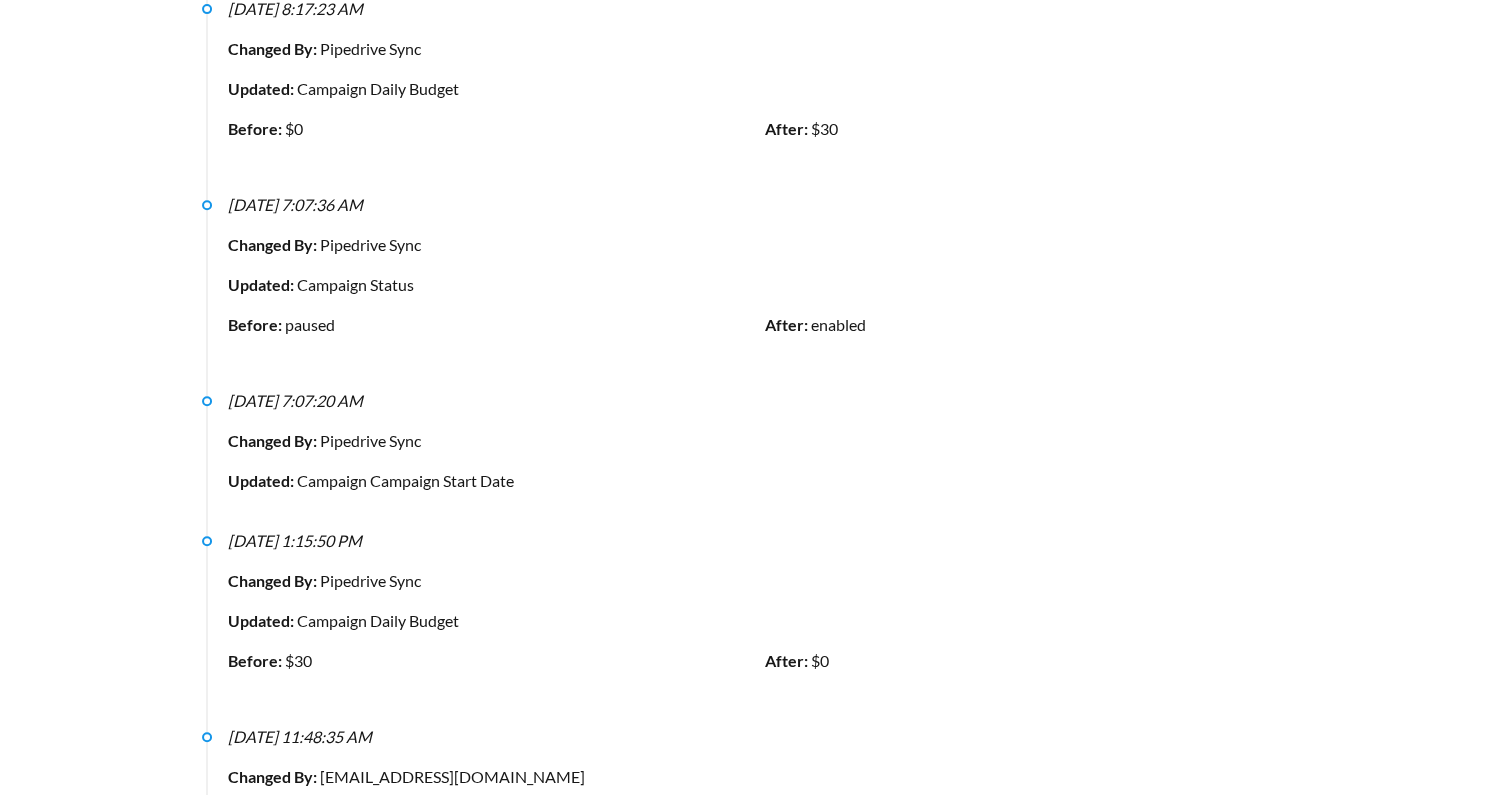 scroll, scrollTop: 613, scrollLeft: 0, axis: vertical 